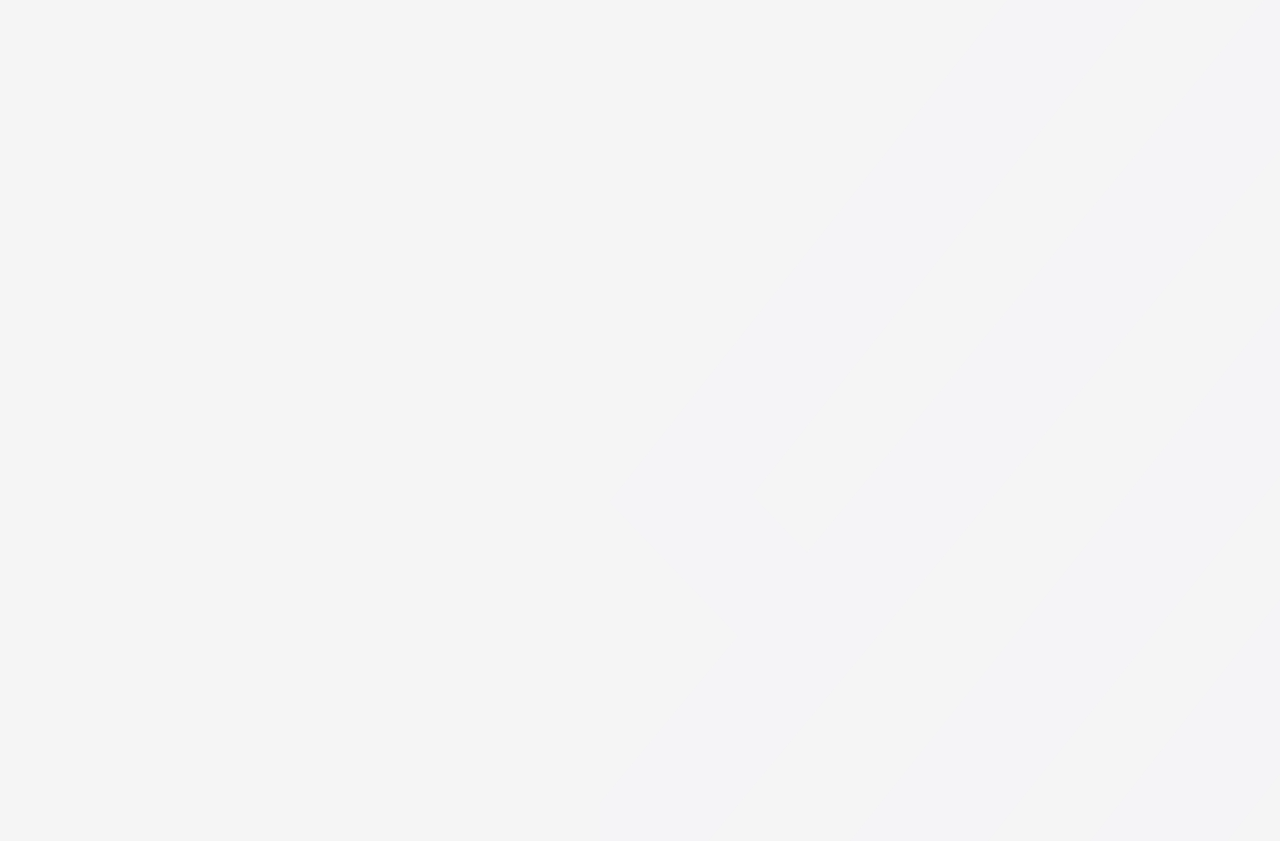 scroll, scrollTop: 0, scrollLeft: 0, axis: both 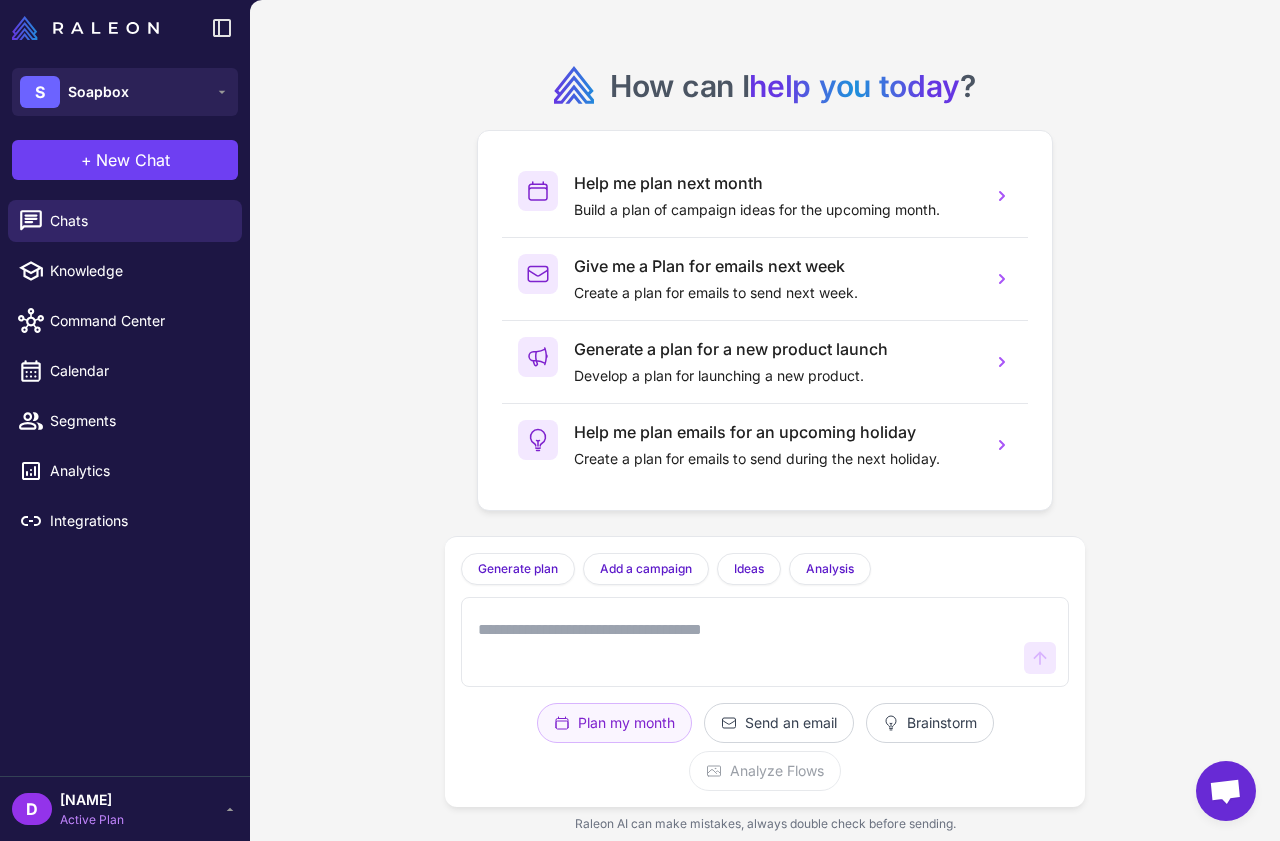 click on "[NAME]" at bounding box center (92, 800) 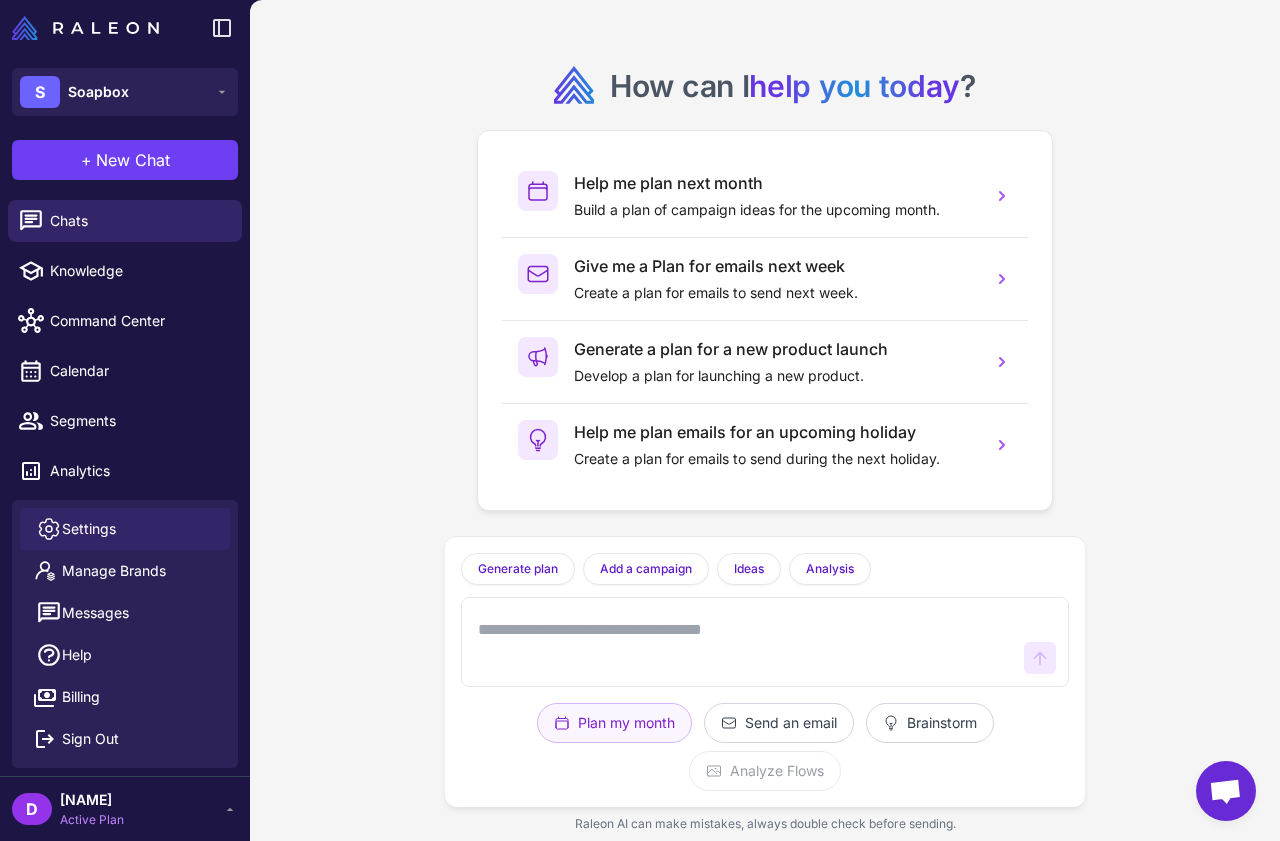 click on "Settings" 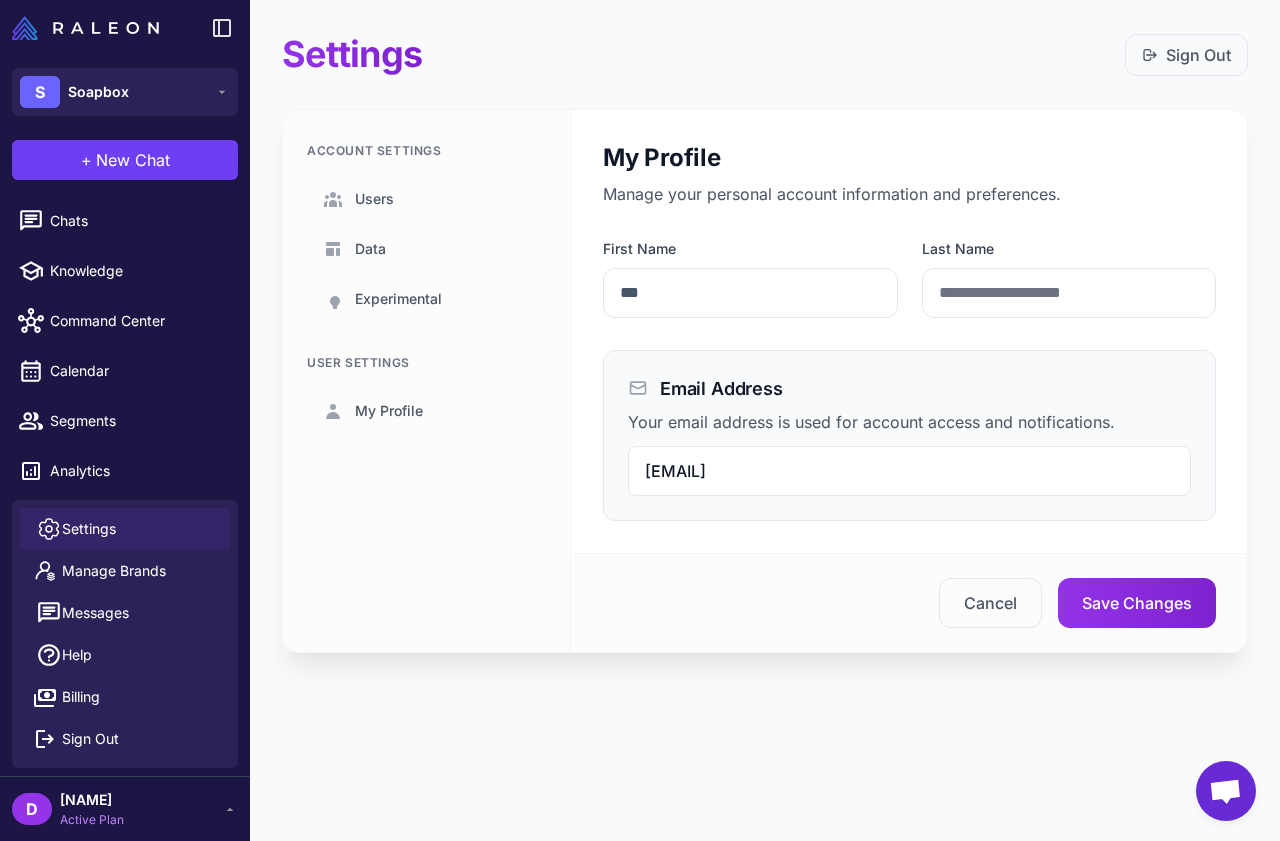 click on "Settings  Sign Out  Account Settings Users Data Experimental User Settings My Profile My Profile Manage your personal account information and preferences. First Name *** Last Name Email Address Your email address is used for account access and notifications. dan@soapboxsoaps.com  Cancel   Save Changes" at bounding box center (765, 420) 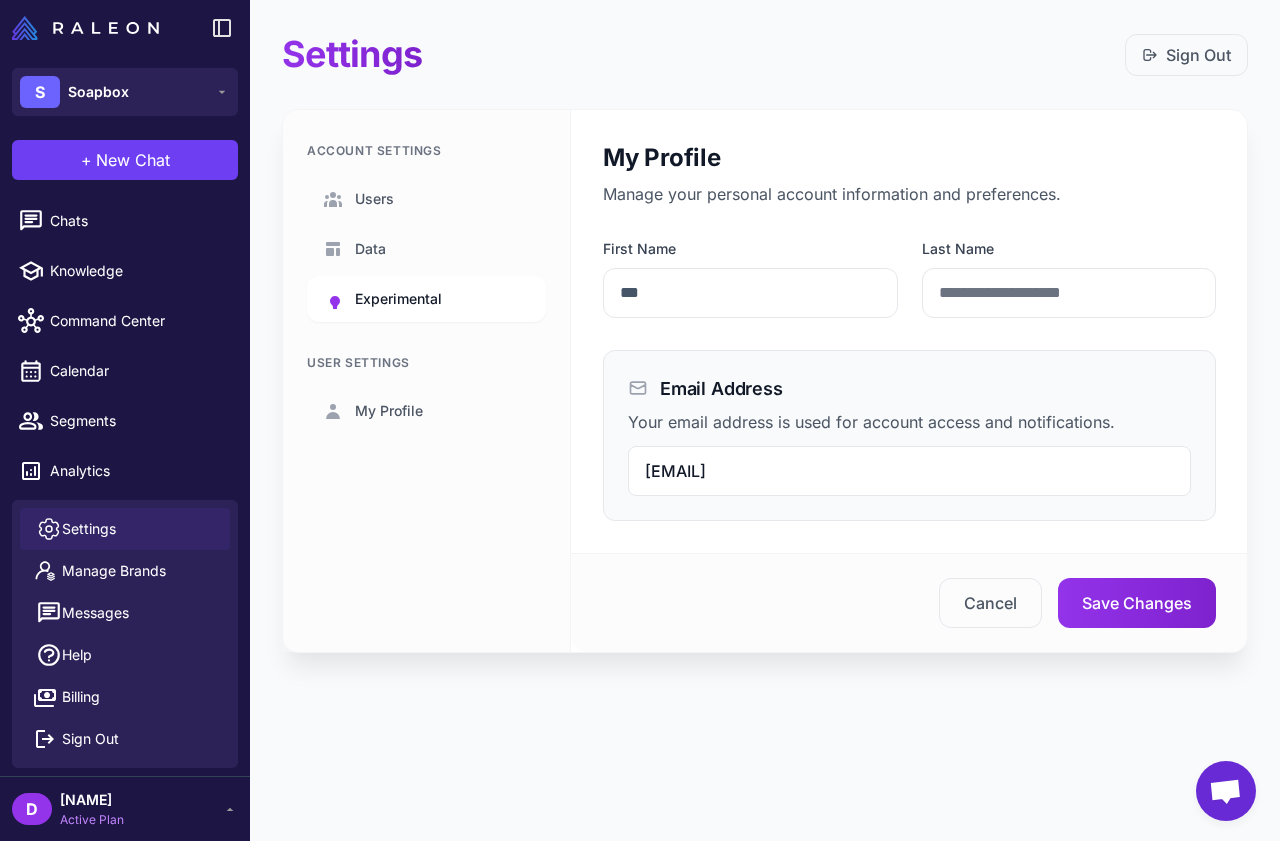 click on "Experimental" at bounding box center [426, 299] 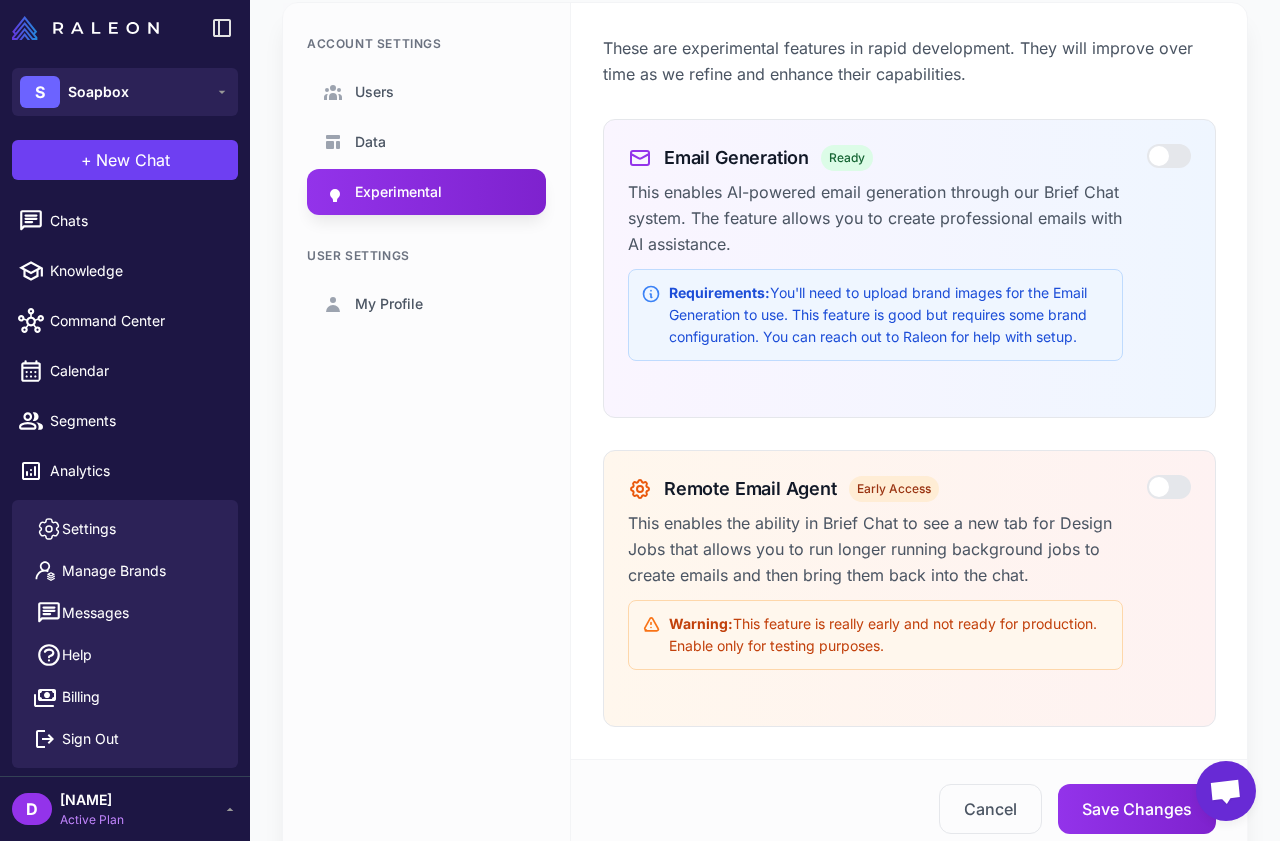scroll, scrollTop: 0, scrollLeft: 0, axis: both 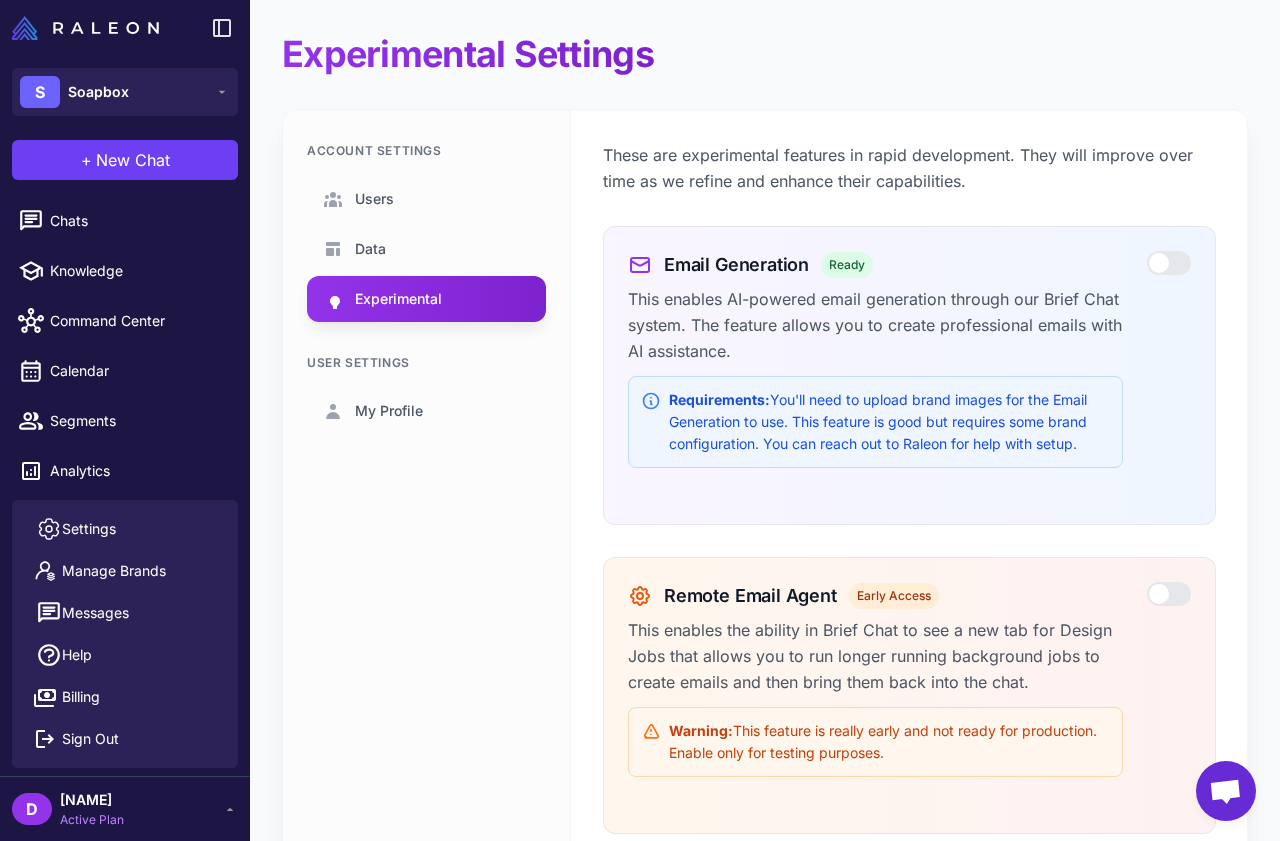 click on "Users Data Experimental" at bounding box center (426, 249) 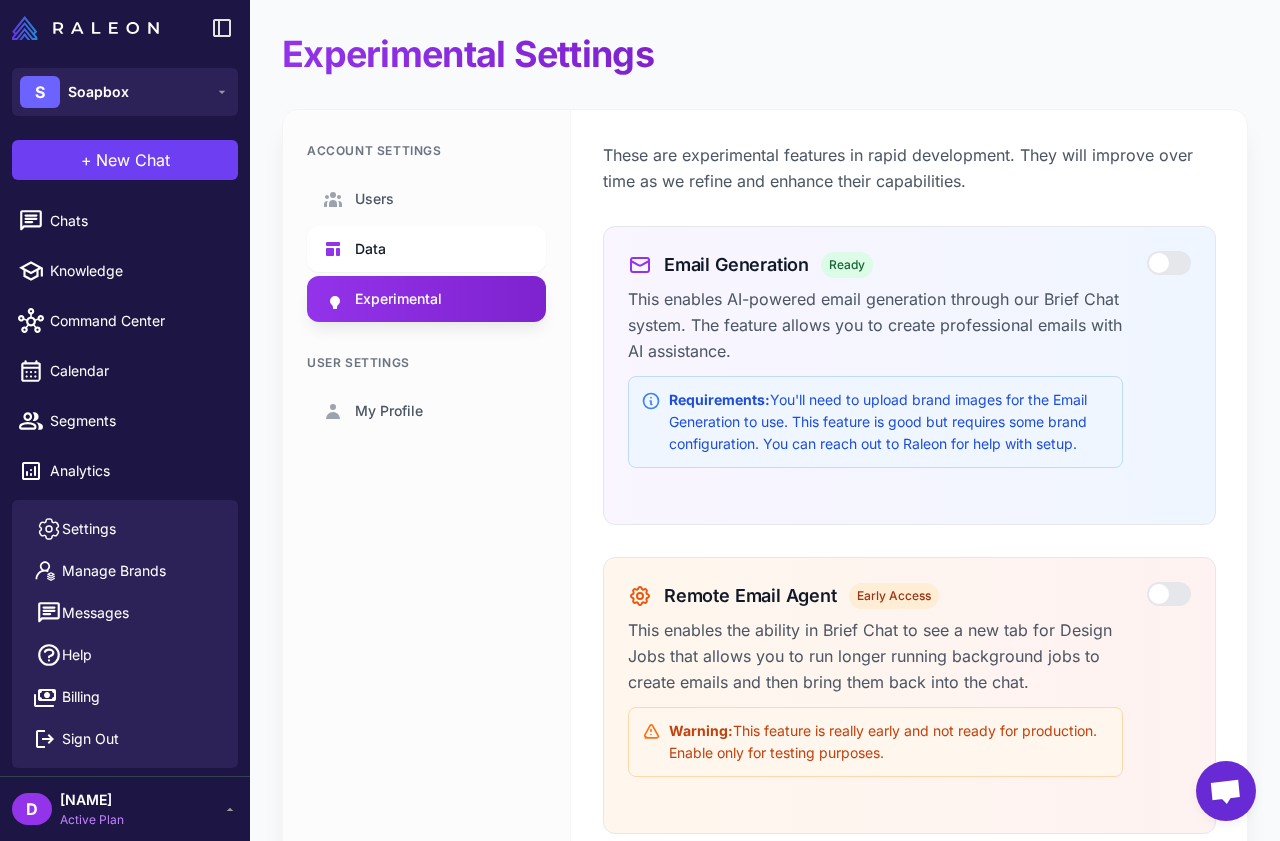 click on "Data" at bounding box center [426, 249] 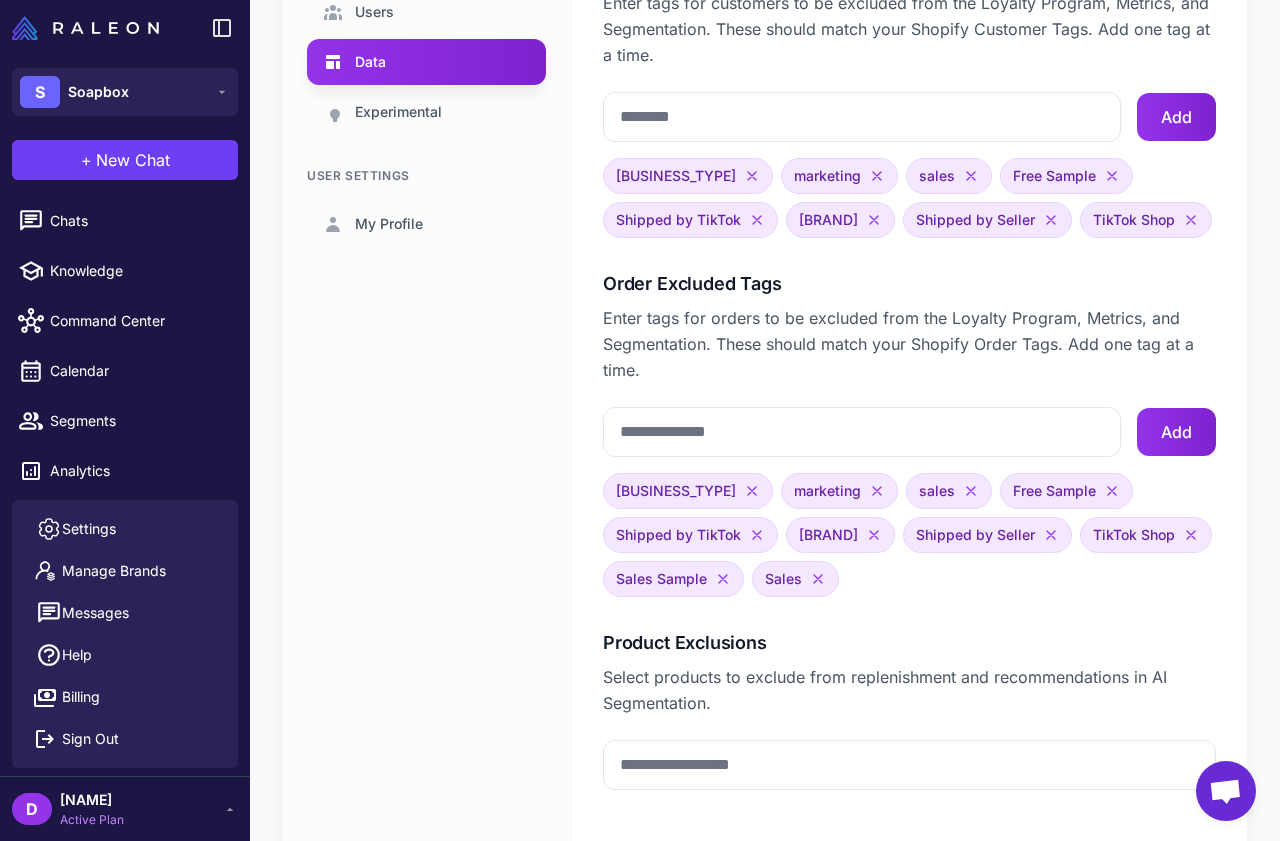 scroll, scrollTop: 356, scrollLeft: 0, axis: vertical 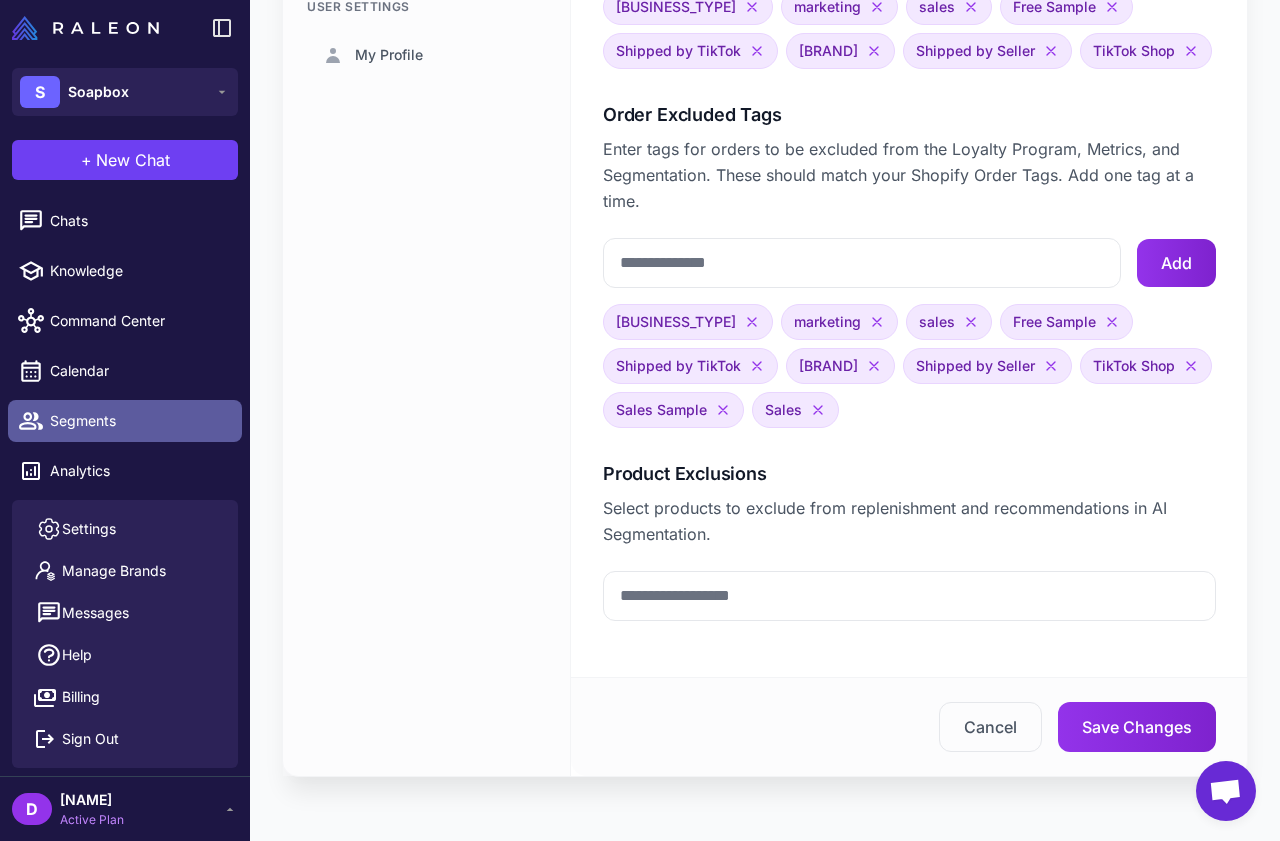 click on "Segments" at bounding box center (138, 421) 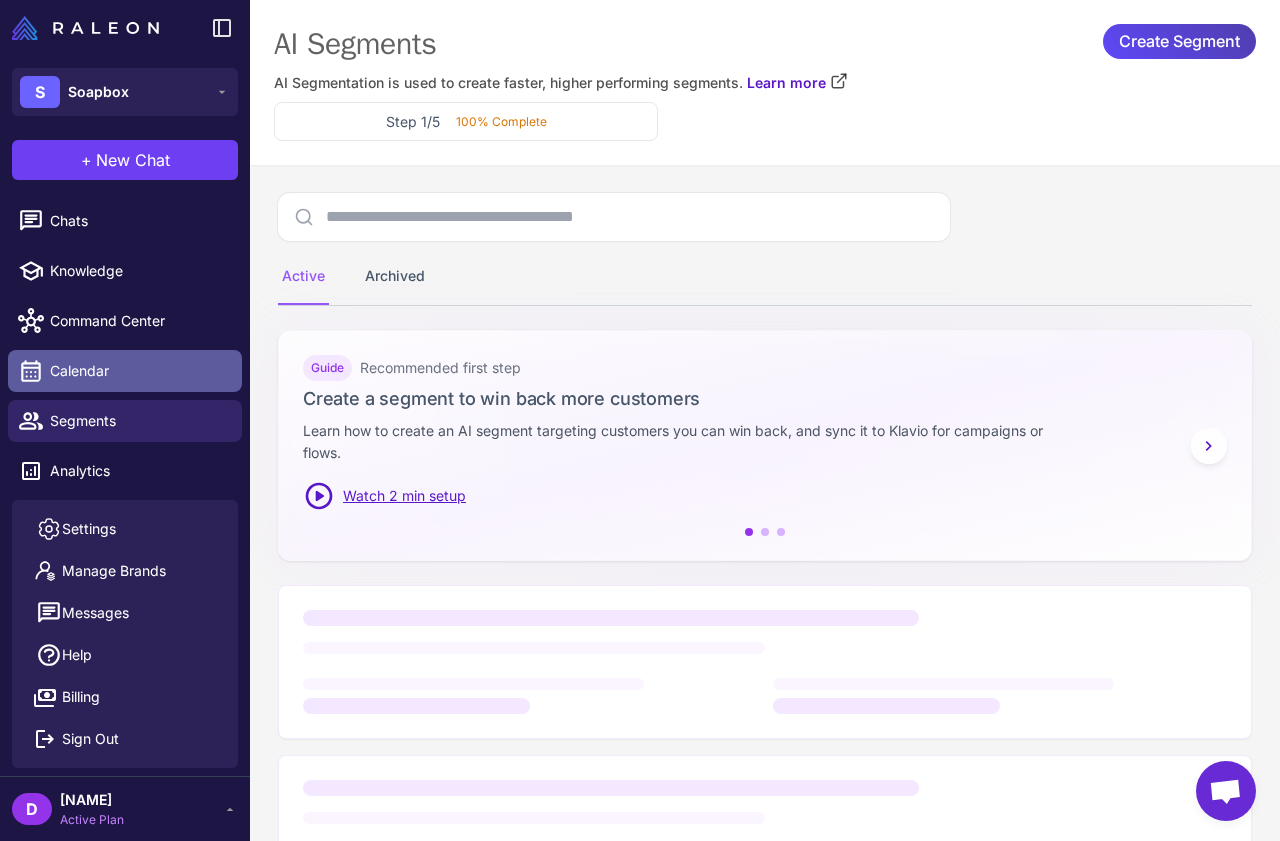 click on "Calendar" at bounding box center [125, 371] 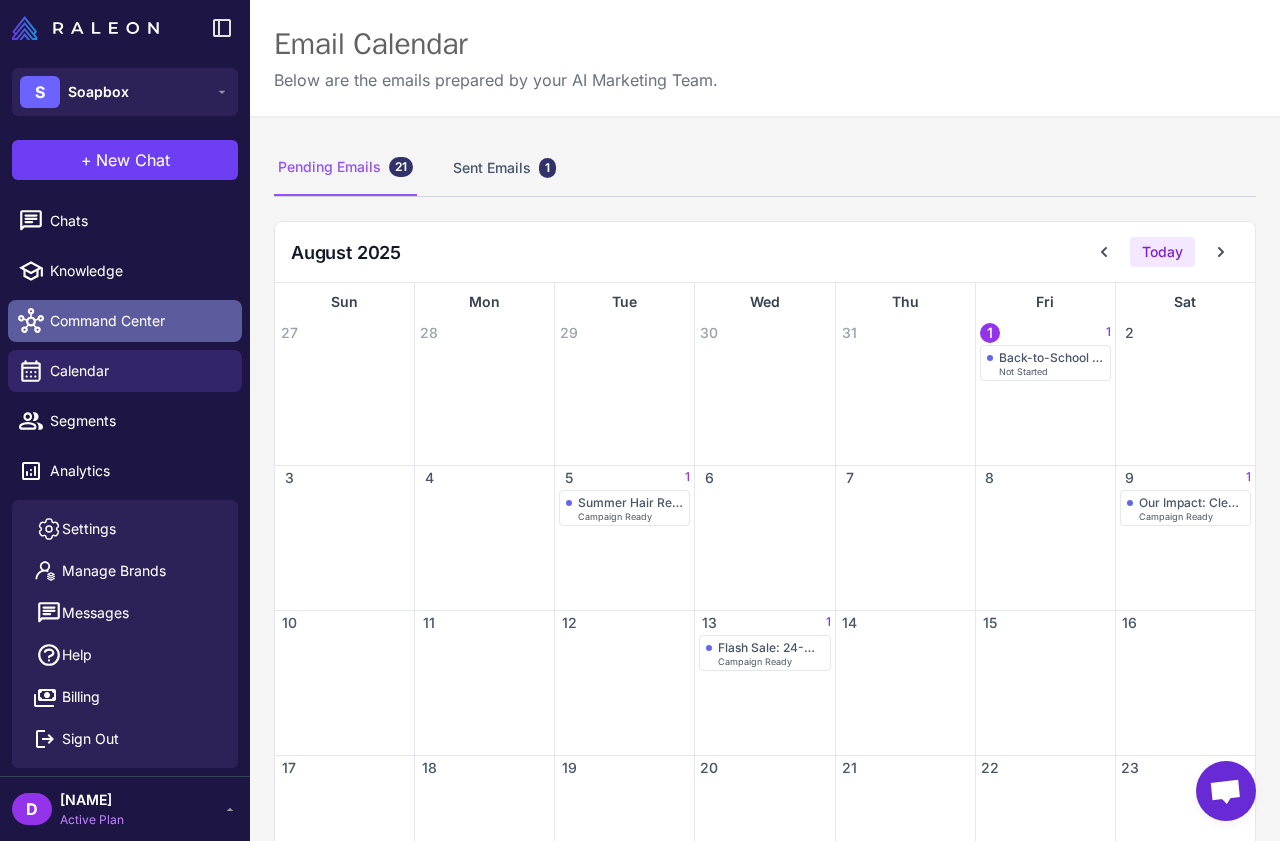 click on "Command Center" at bounding box center (125, 321) 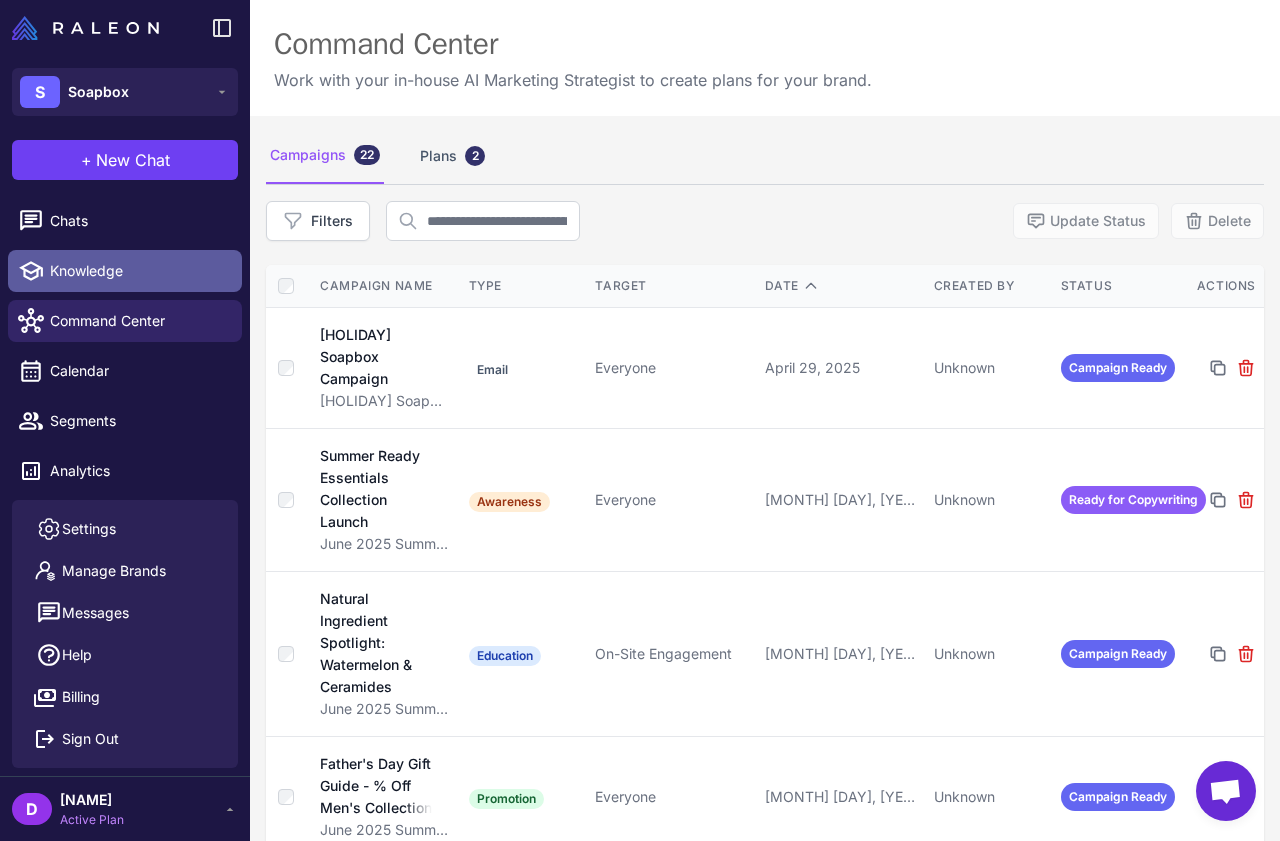 click on "Knowledge" at bounding box center (138, 271) 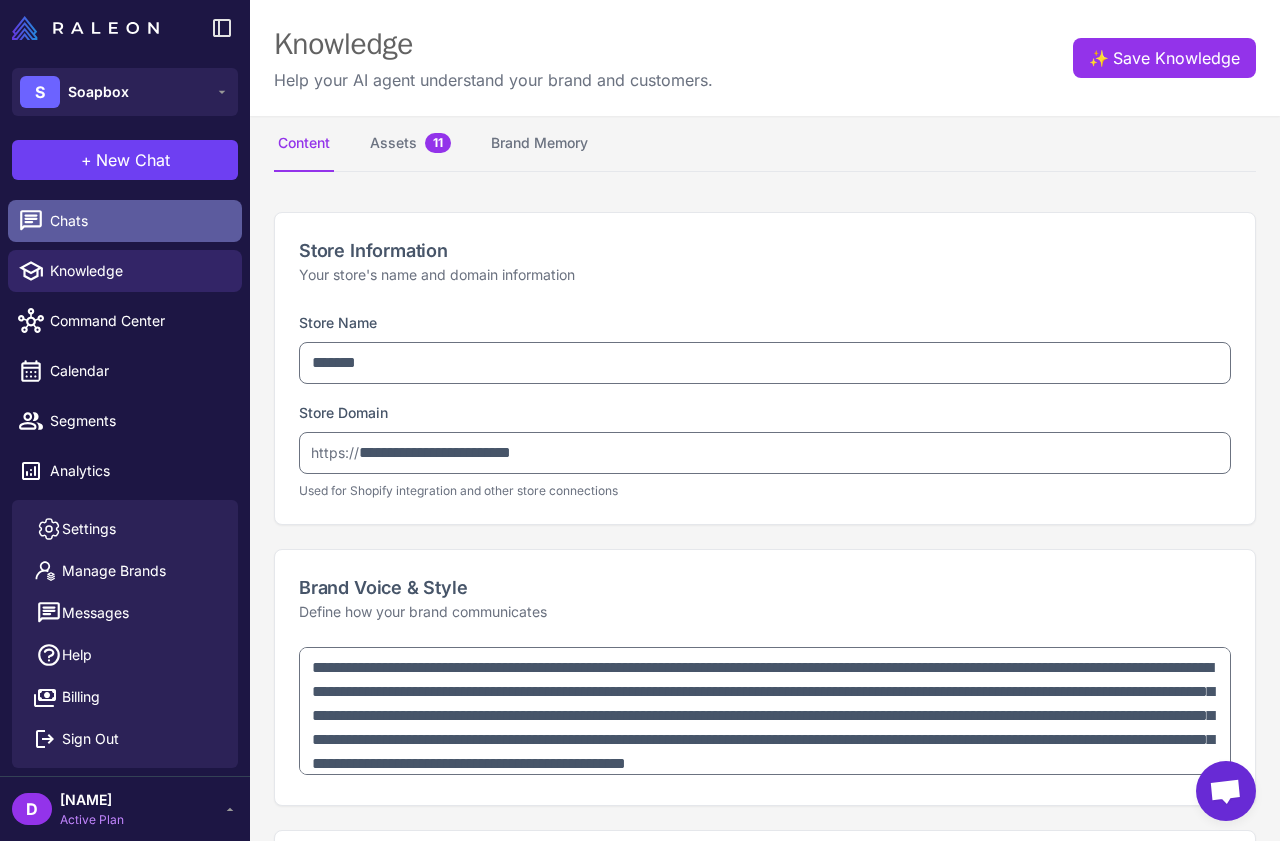 type on "**********" 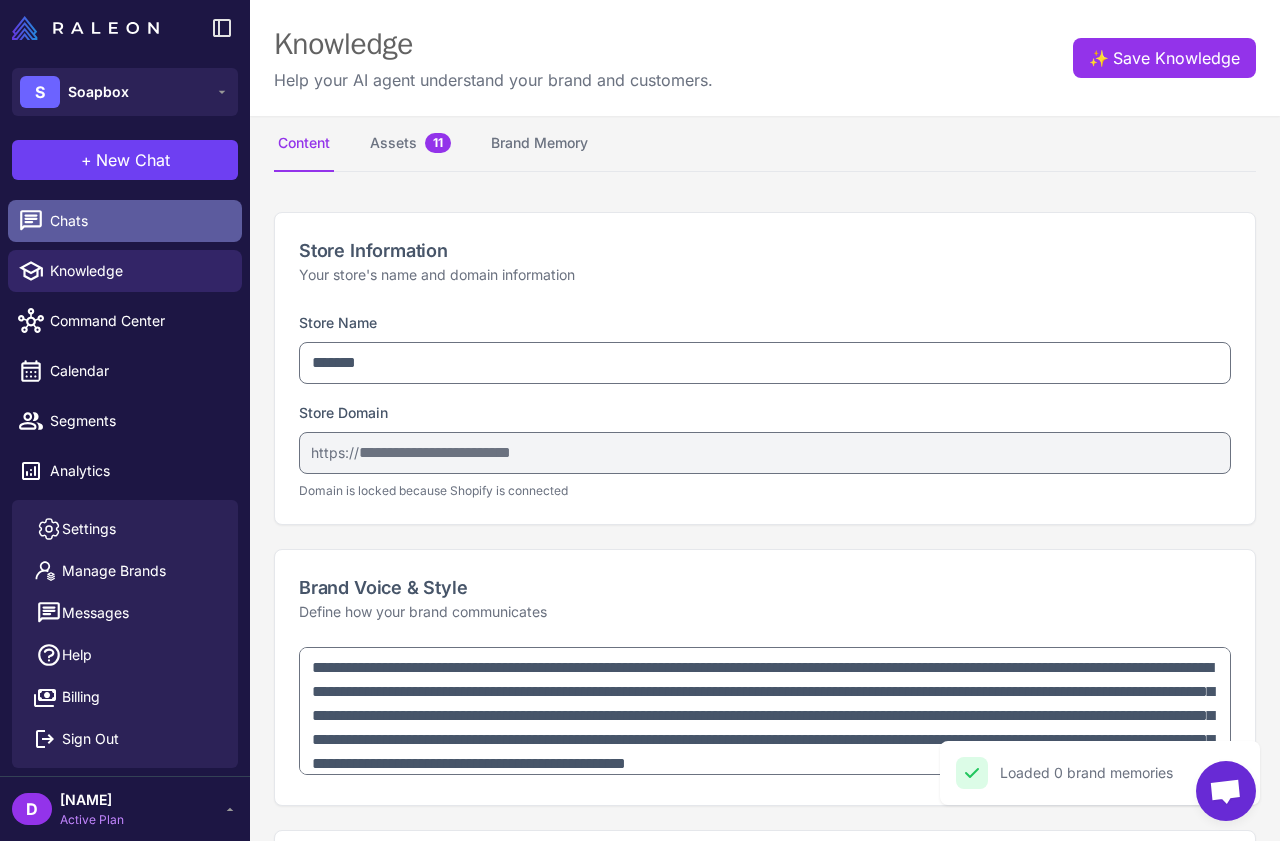 click on "Chats" at bounding box center (125, 221) 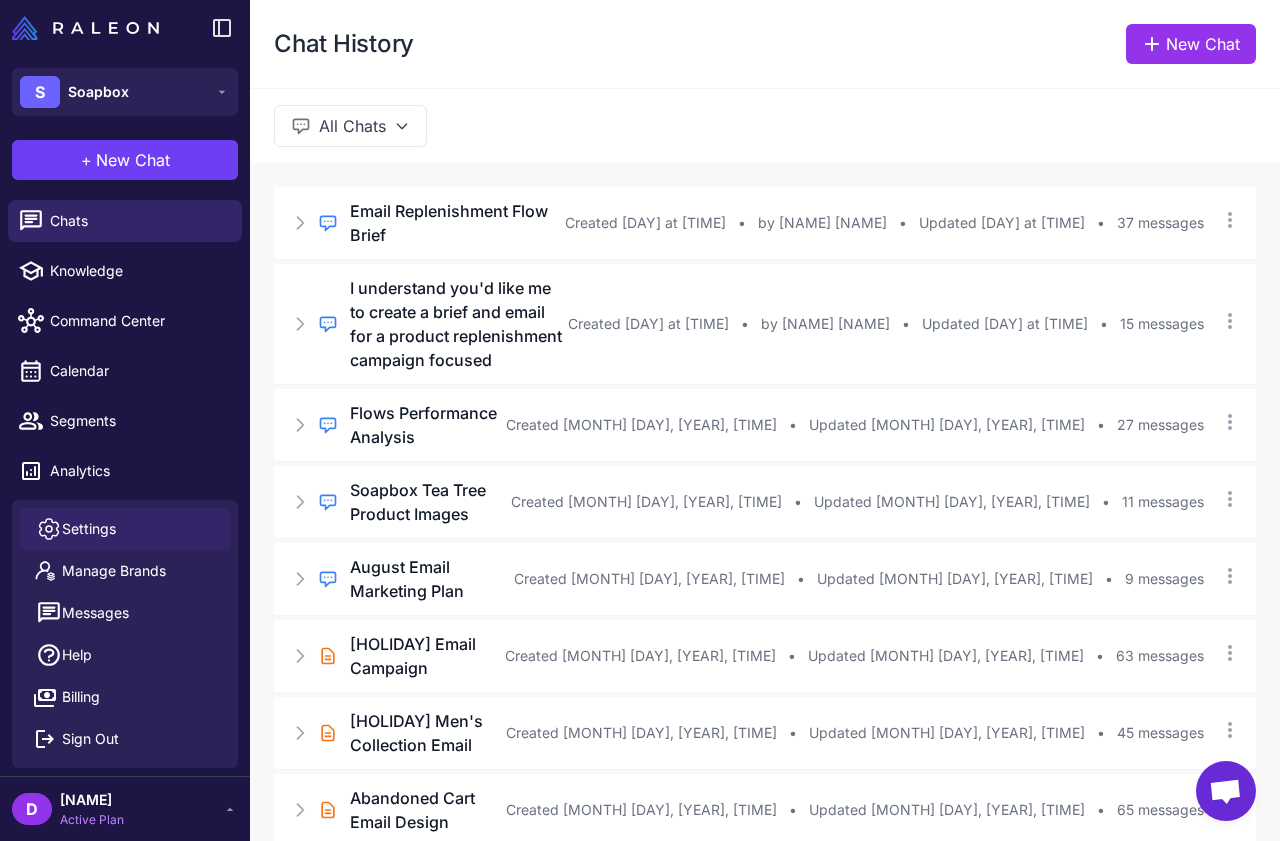 click on "Settings" at bounding box center (89, 529) 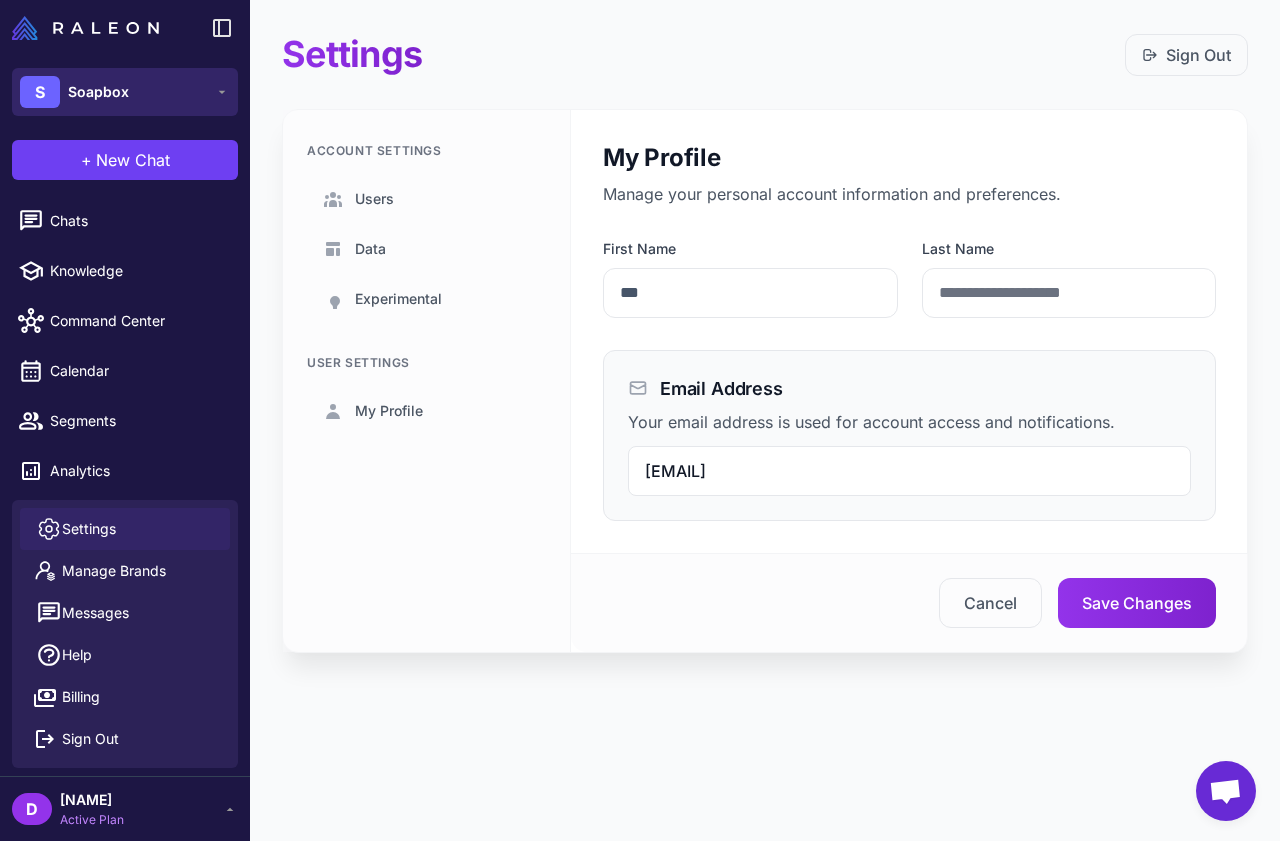 click on "Soapbox" at bounding box center (98, 92) 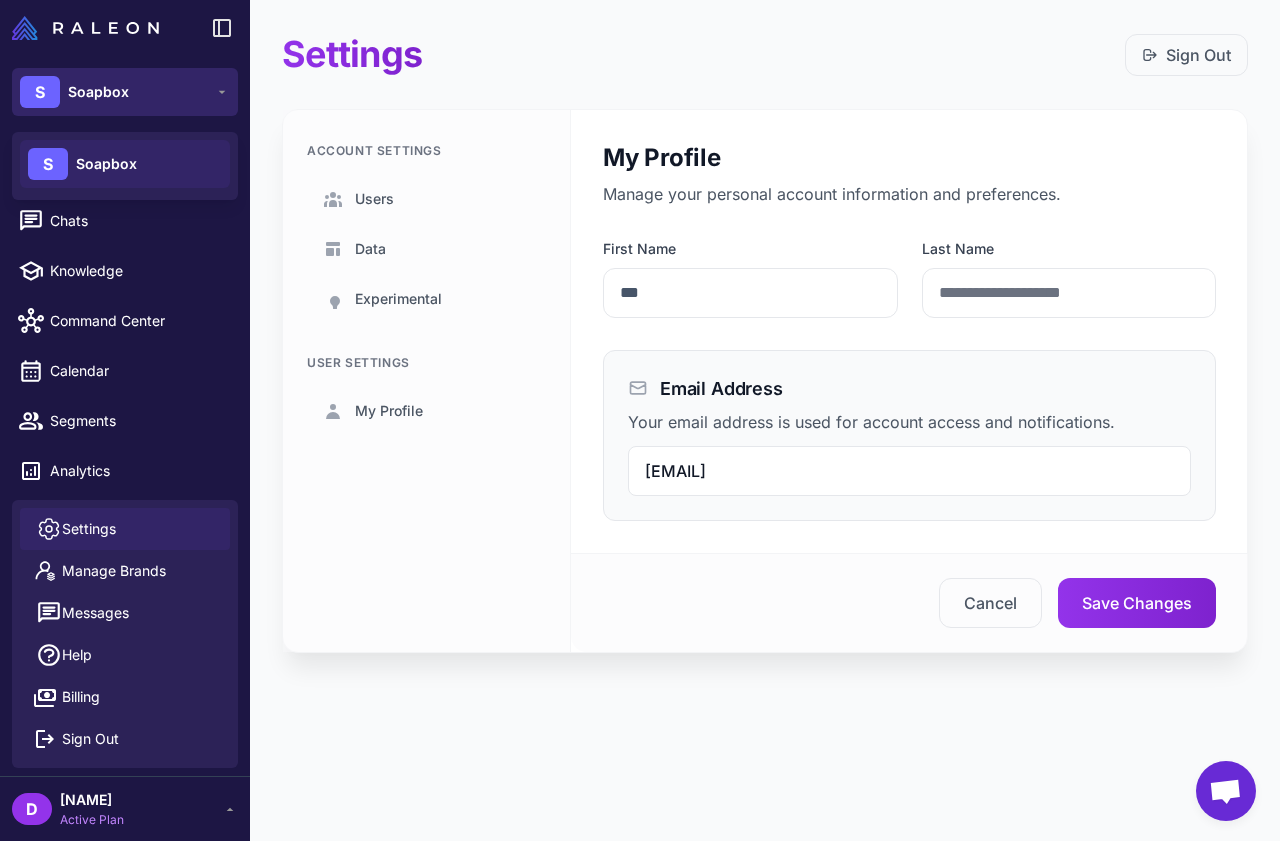 click on "Soapbox" at bounding box center [98, 92] 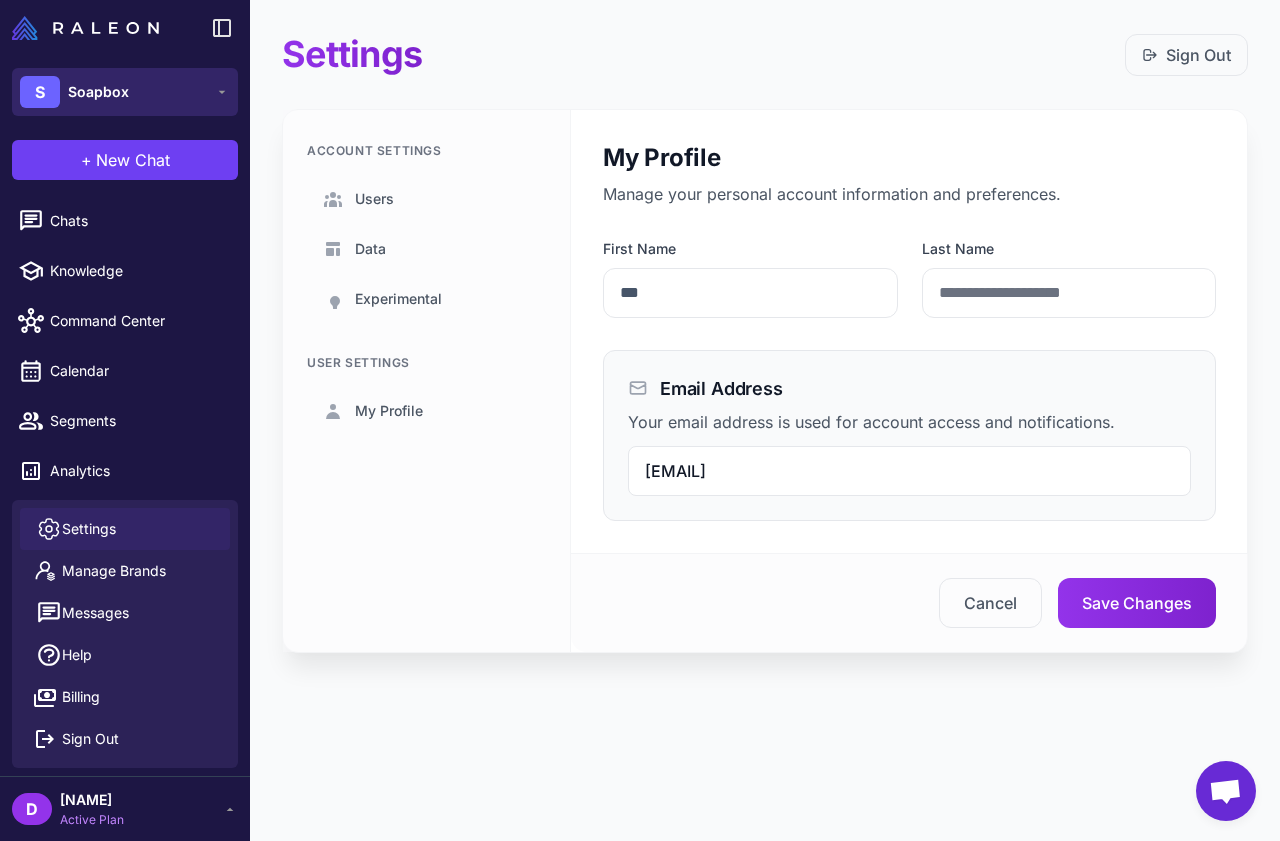 click on "S Soapbox" at bounding box center (125, 92) 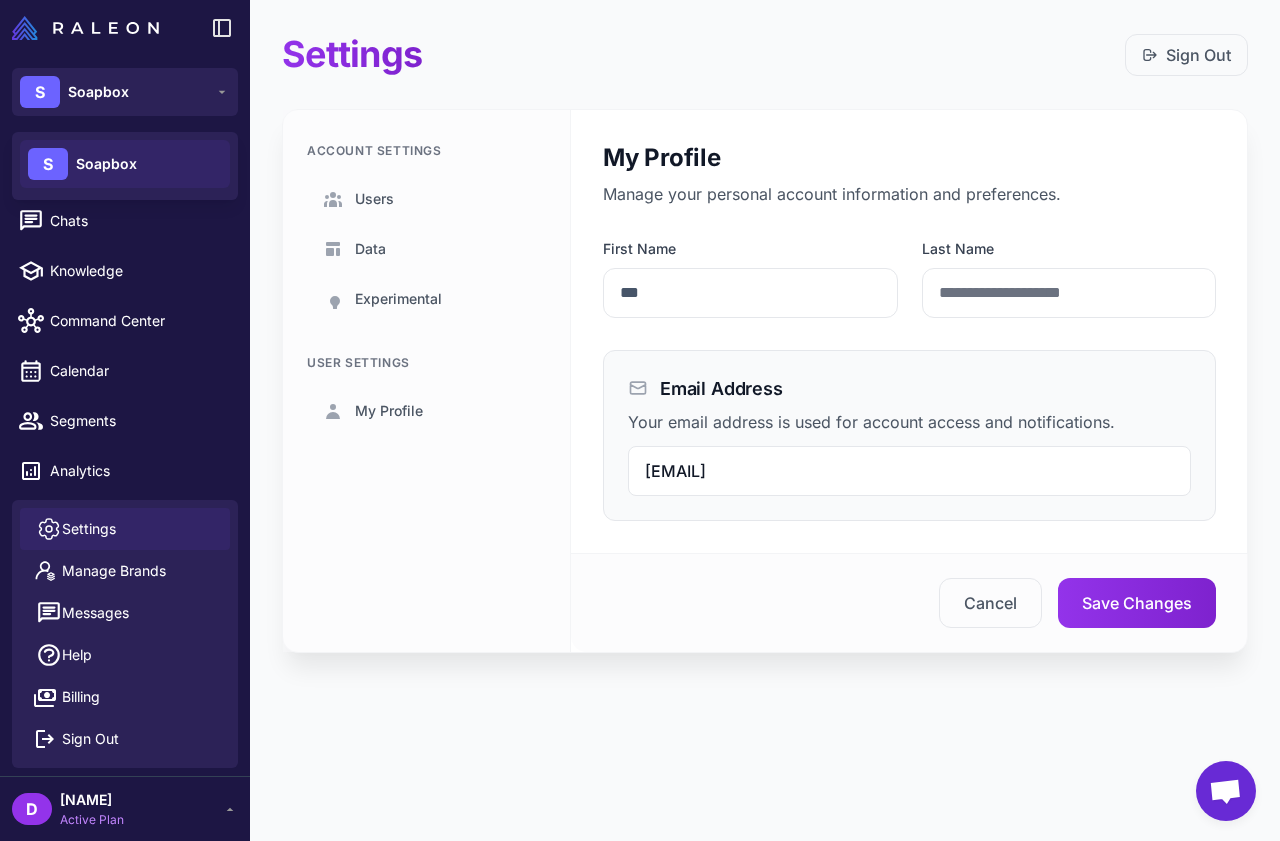 click on "Soapbox" at bounding box center [106, 164] 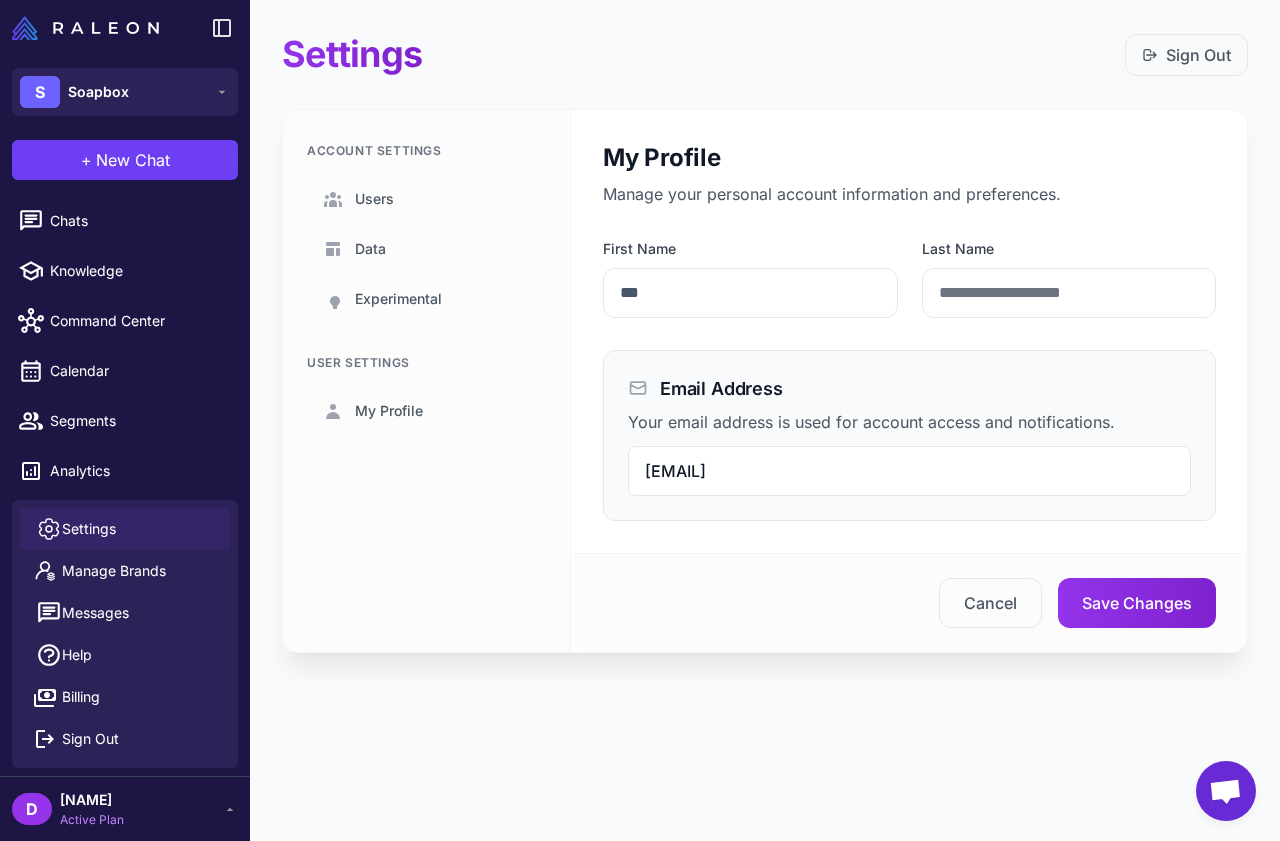 click at bounding box center (85, 28) 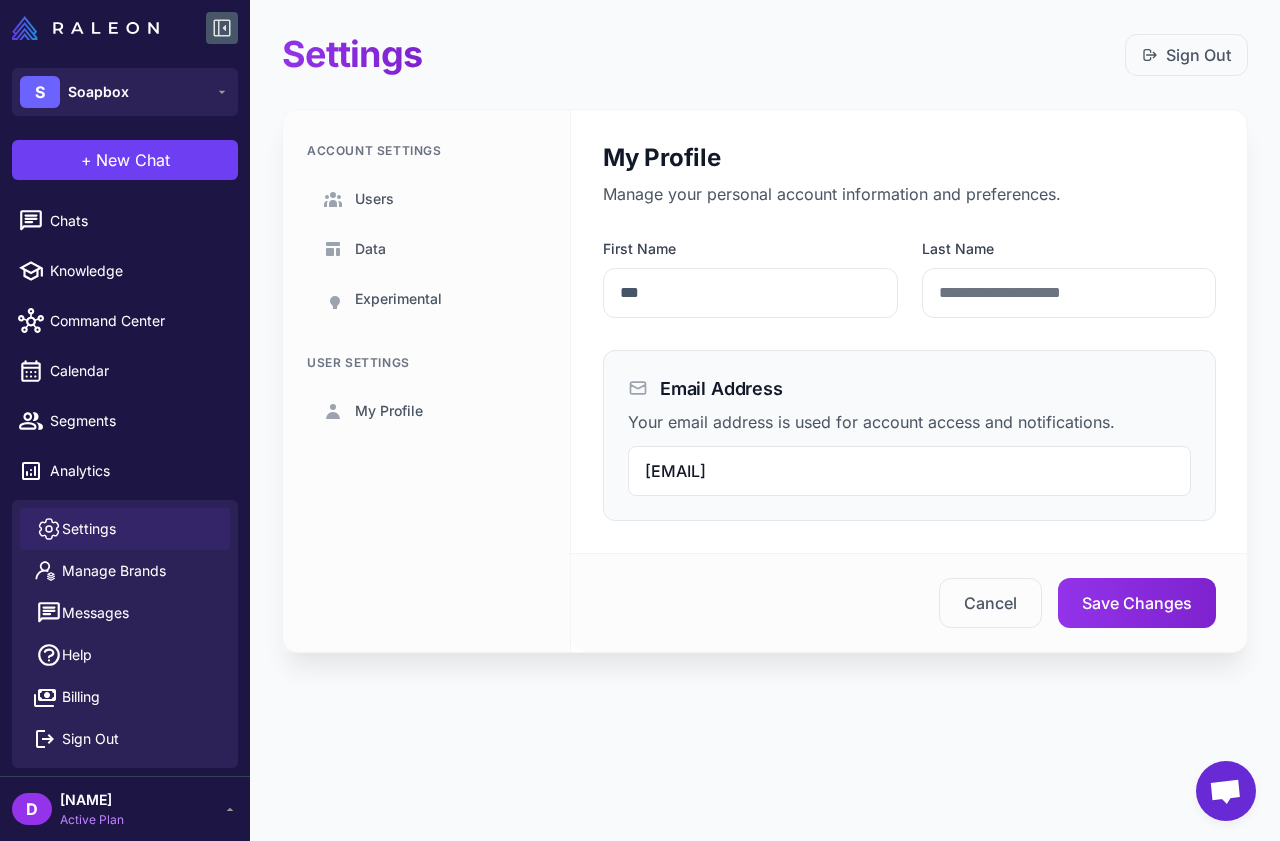 click 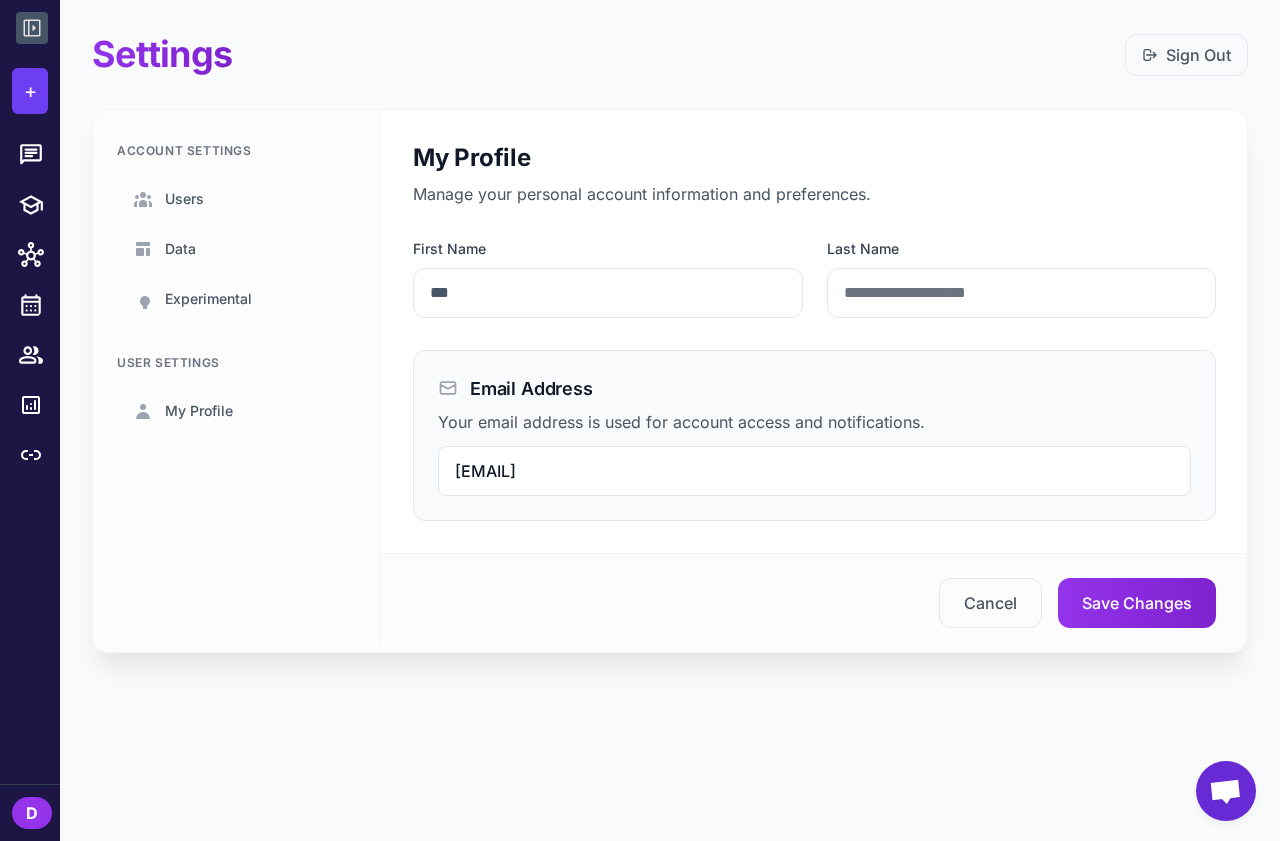 click 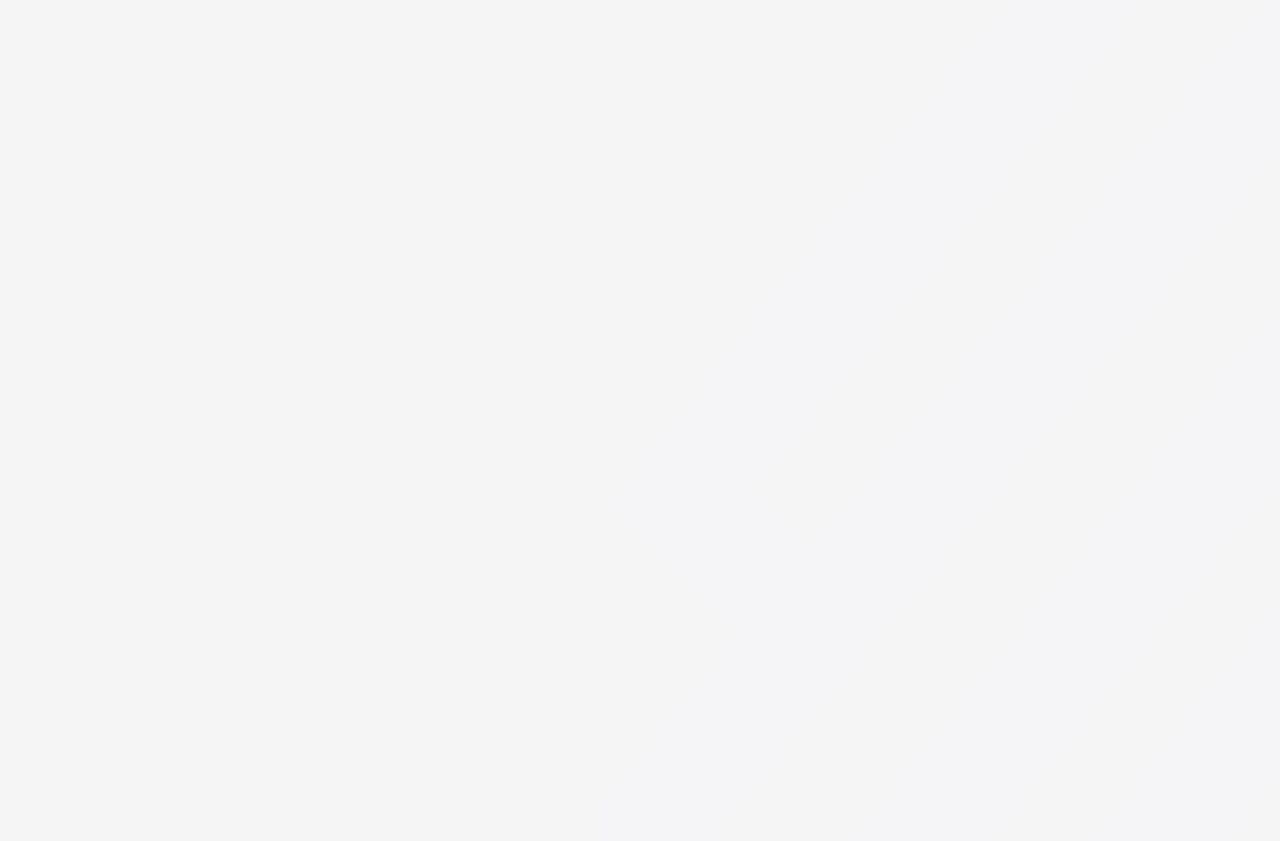 scroll, scrollTop: 0, scrollLeft: 0, axis: both 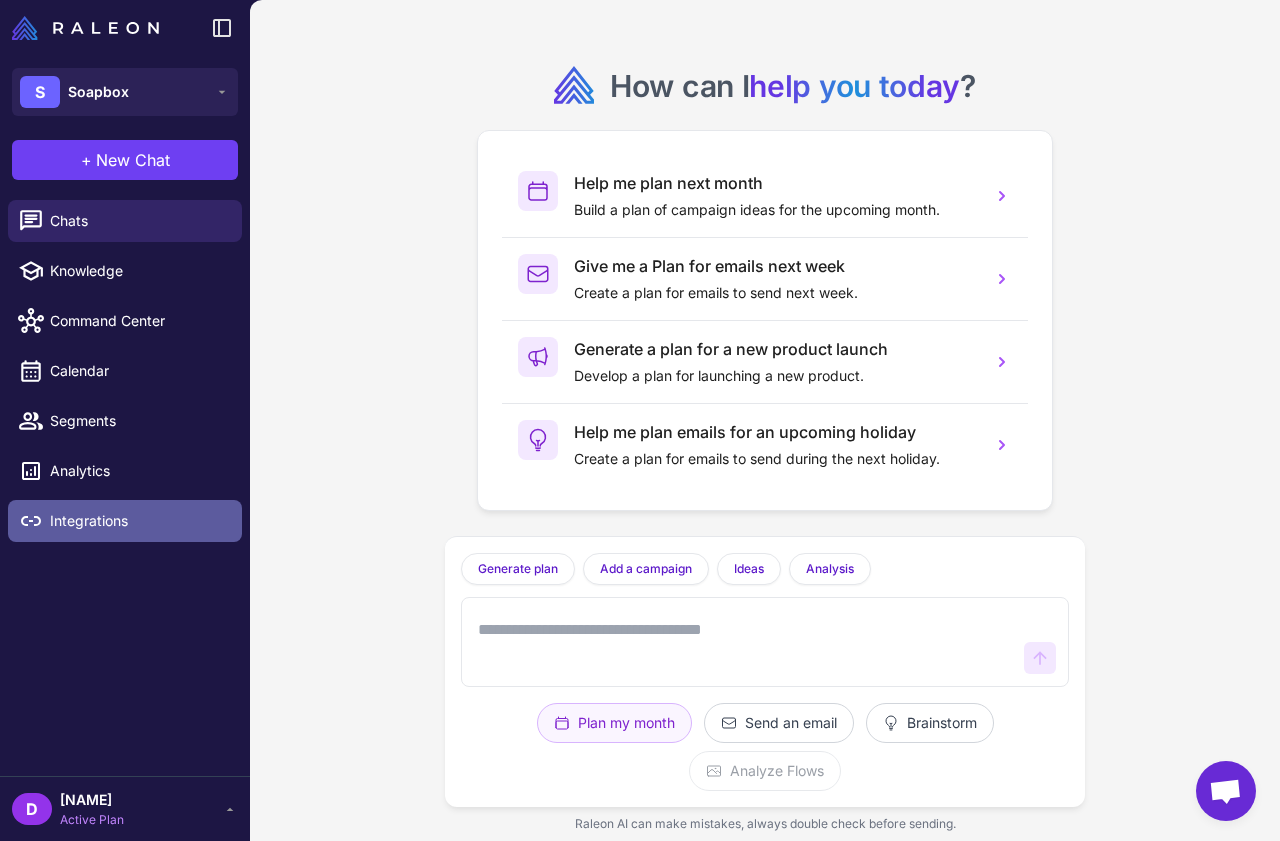 click on "Integrations" at bounding box center [138, 521] 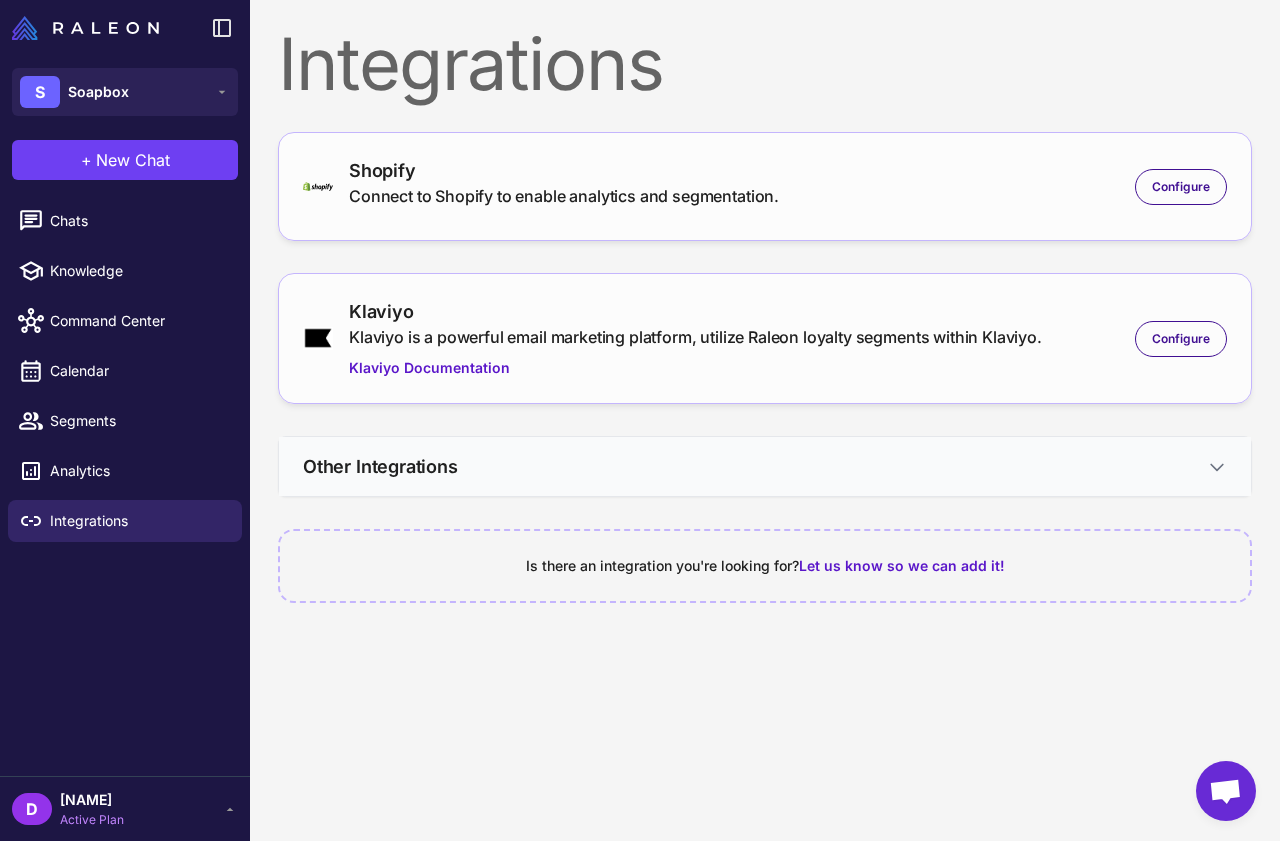 click on "Other Integrations" at bounding box center [765, 466] 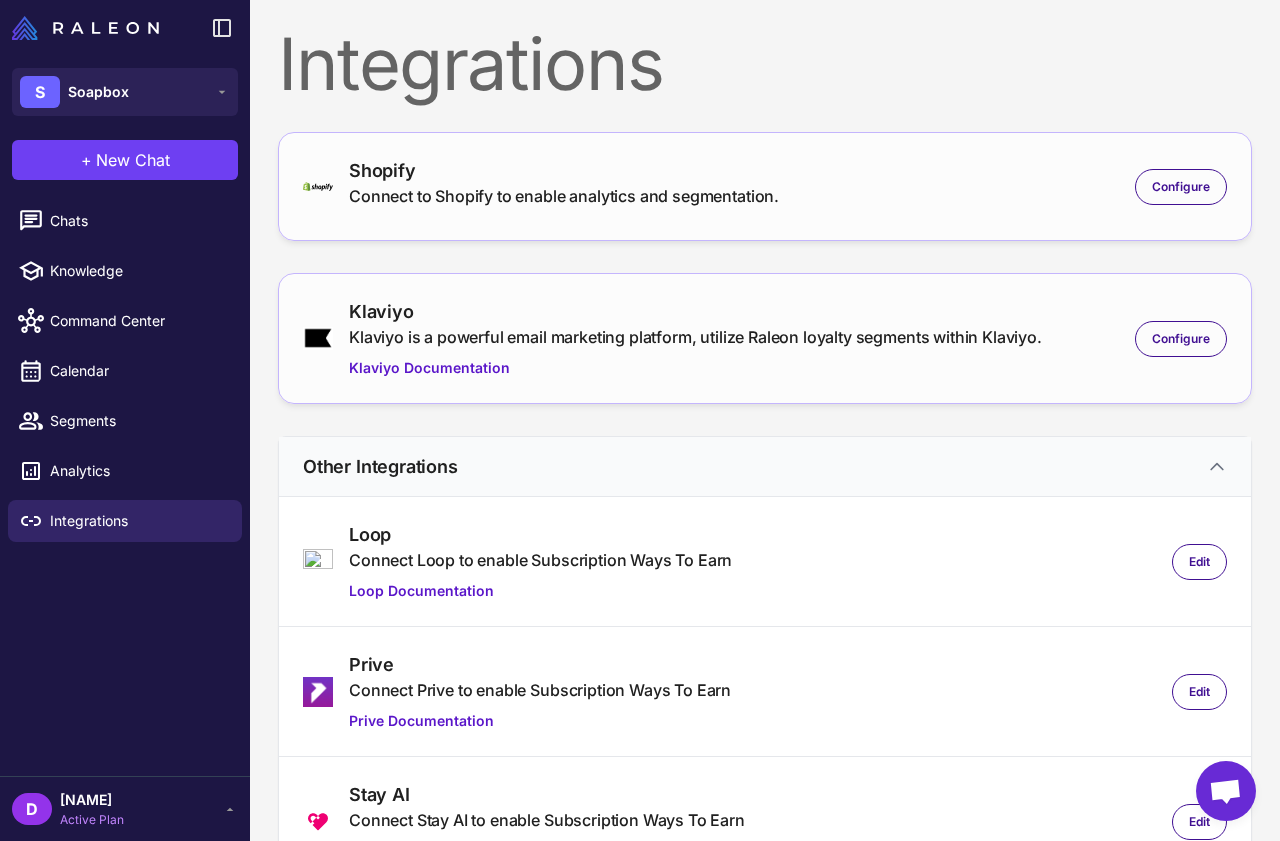 click on "Other Integrations" at bounding box center [765, 466] 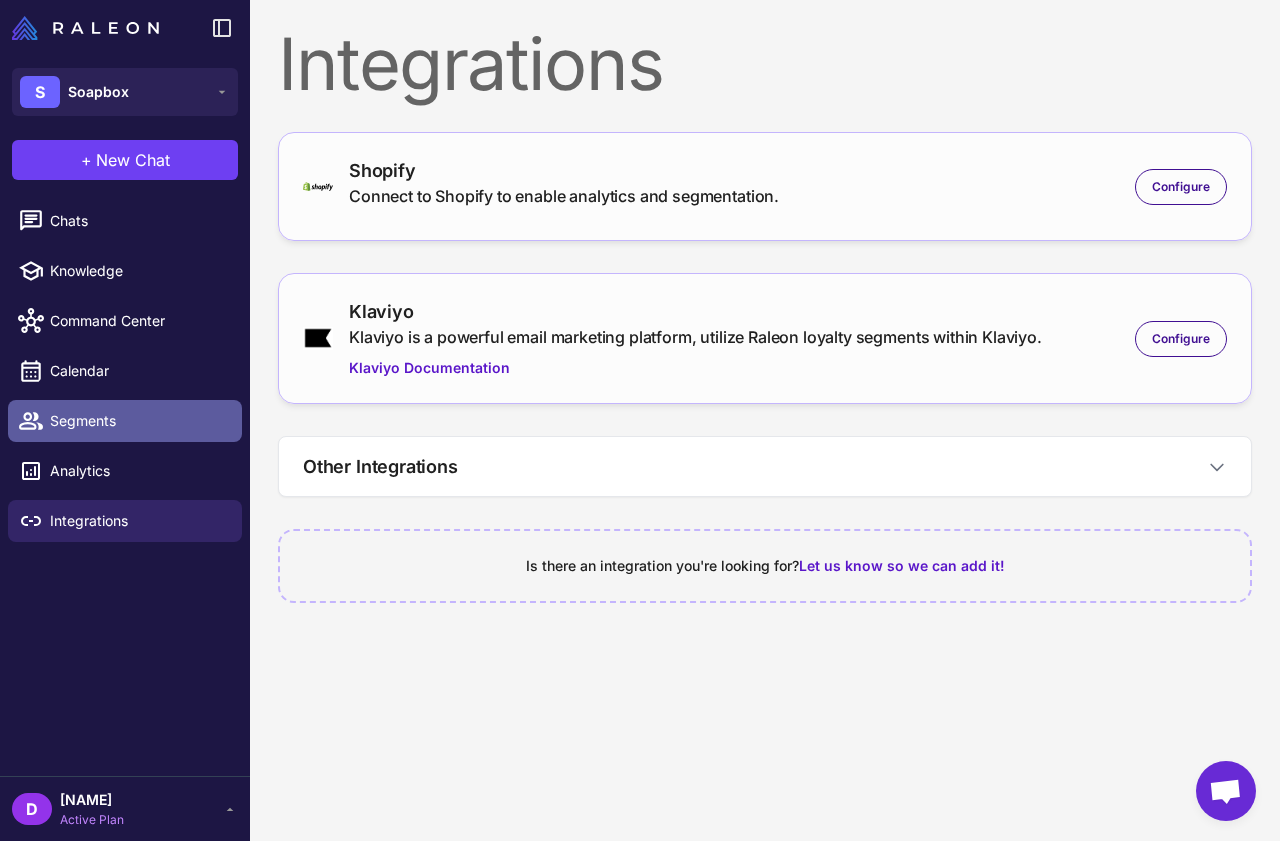click on "Segments" at bounding box center [138, 421] 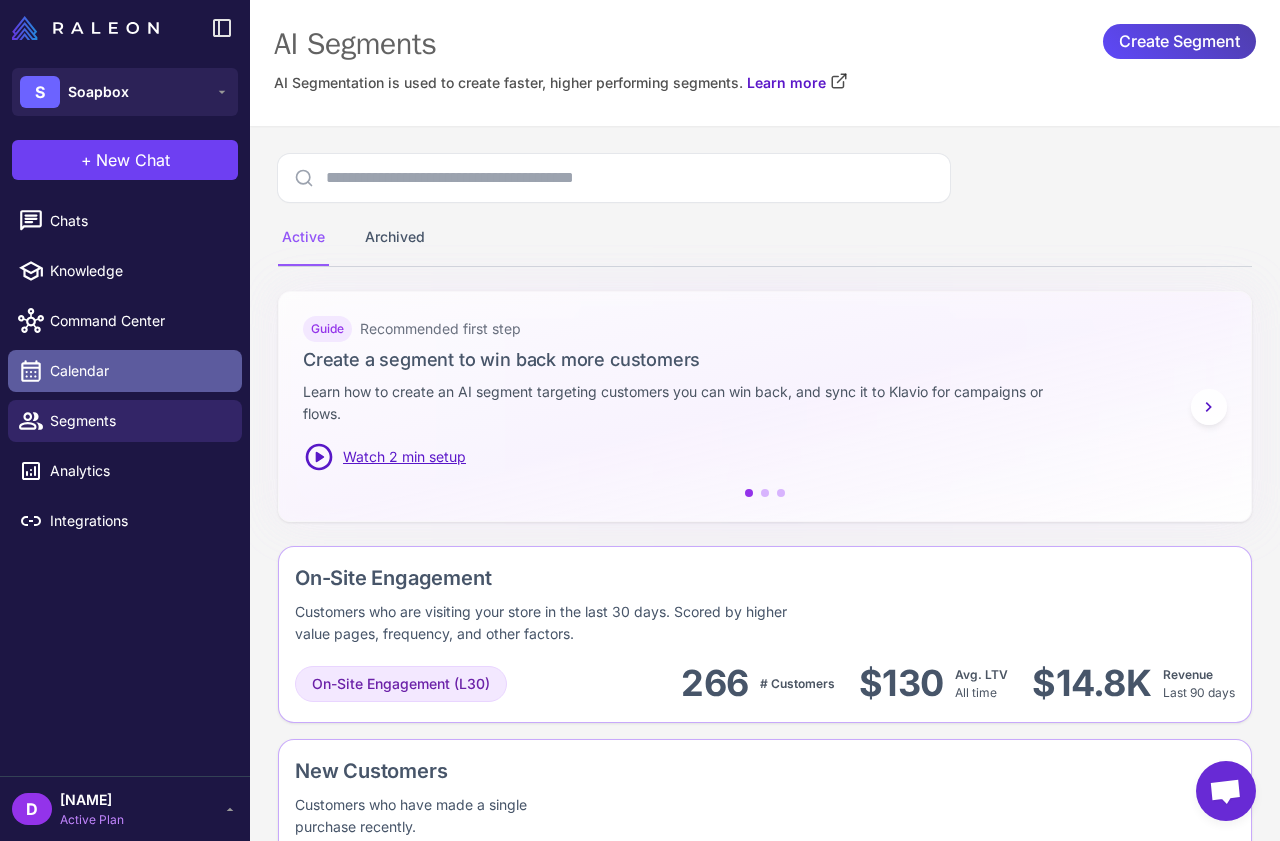 click on "Calendar" at bounding box center (138, 371) 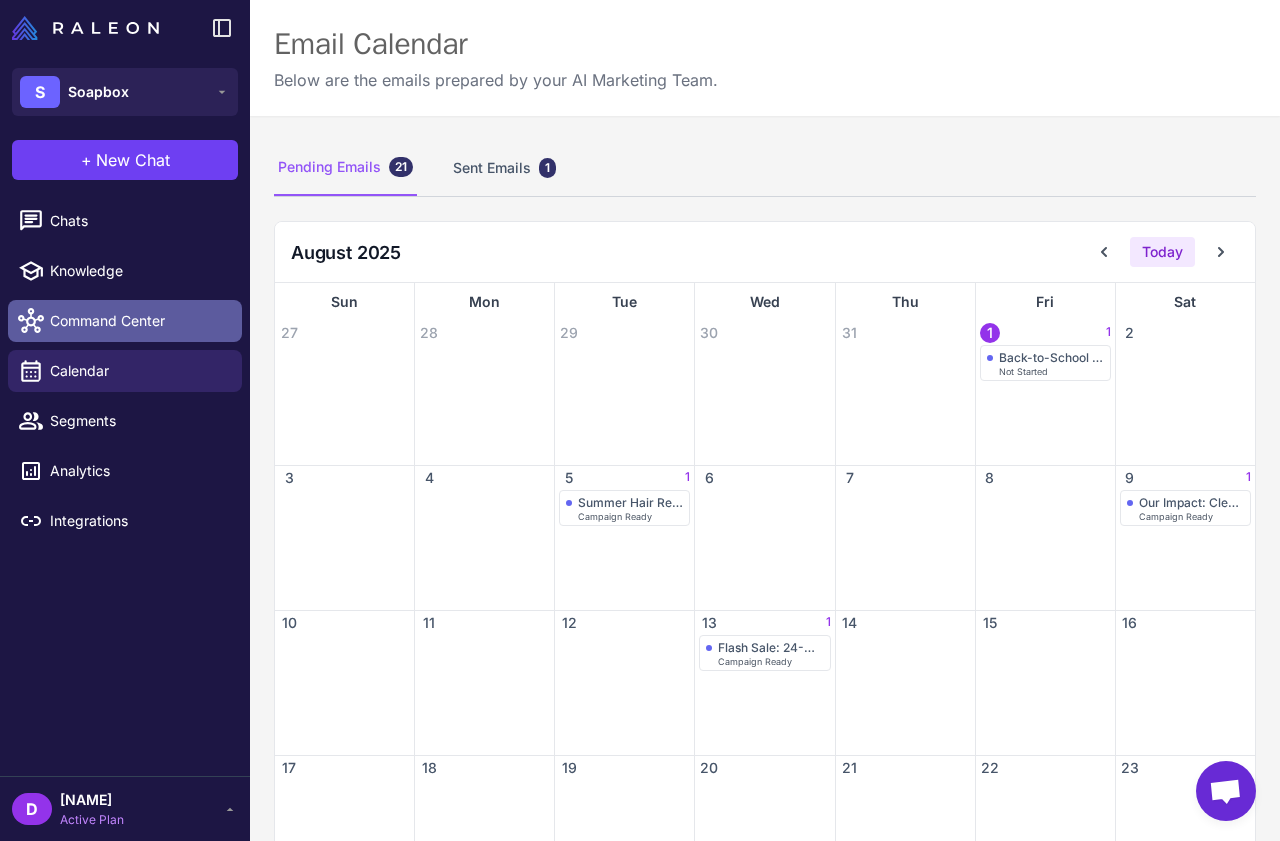 click on "Command Center" at bounding box center [138, 321] 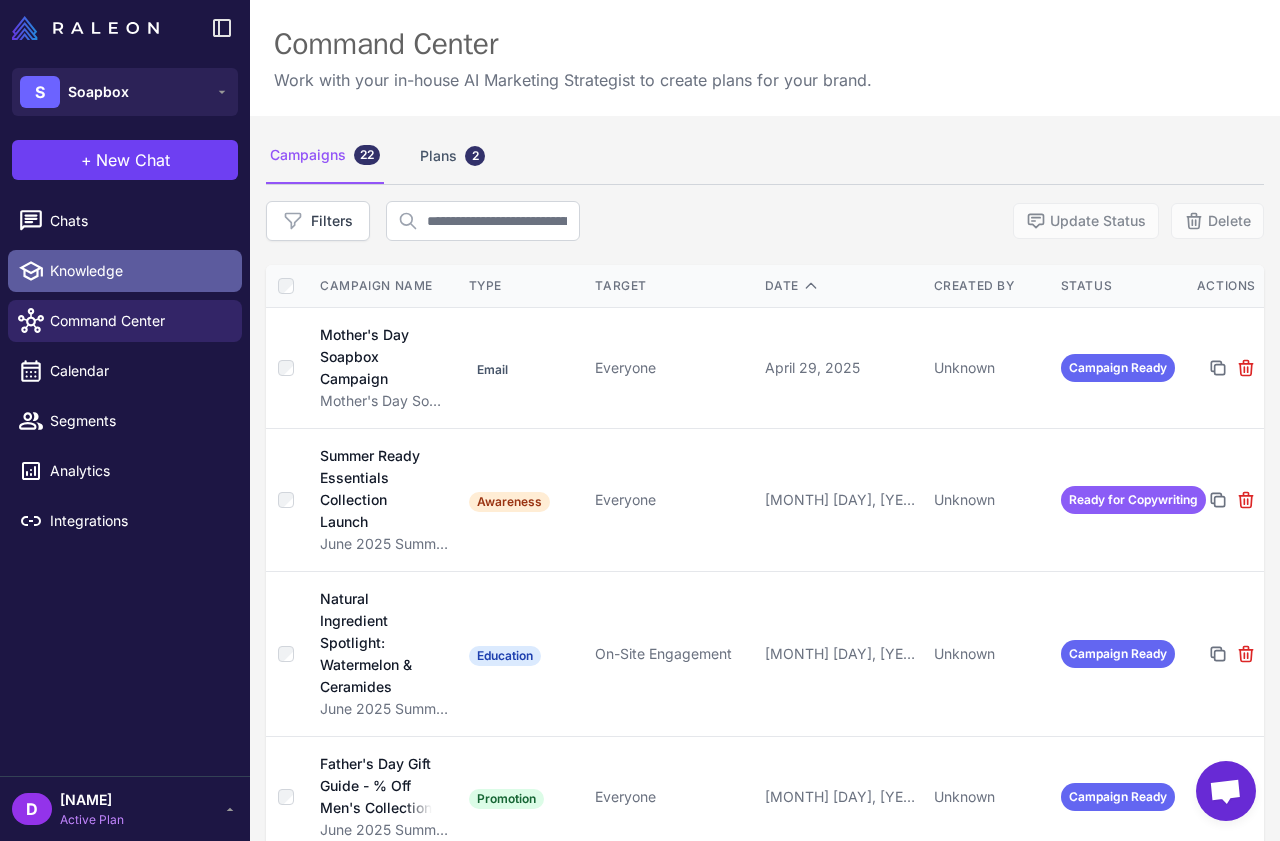 click on "Knowledge" at bounding box center [138, 271] 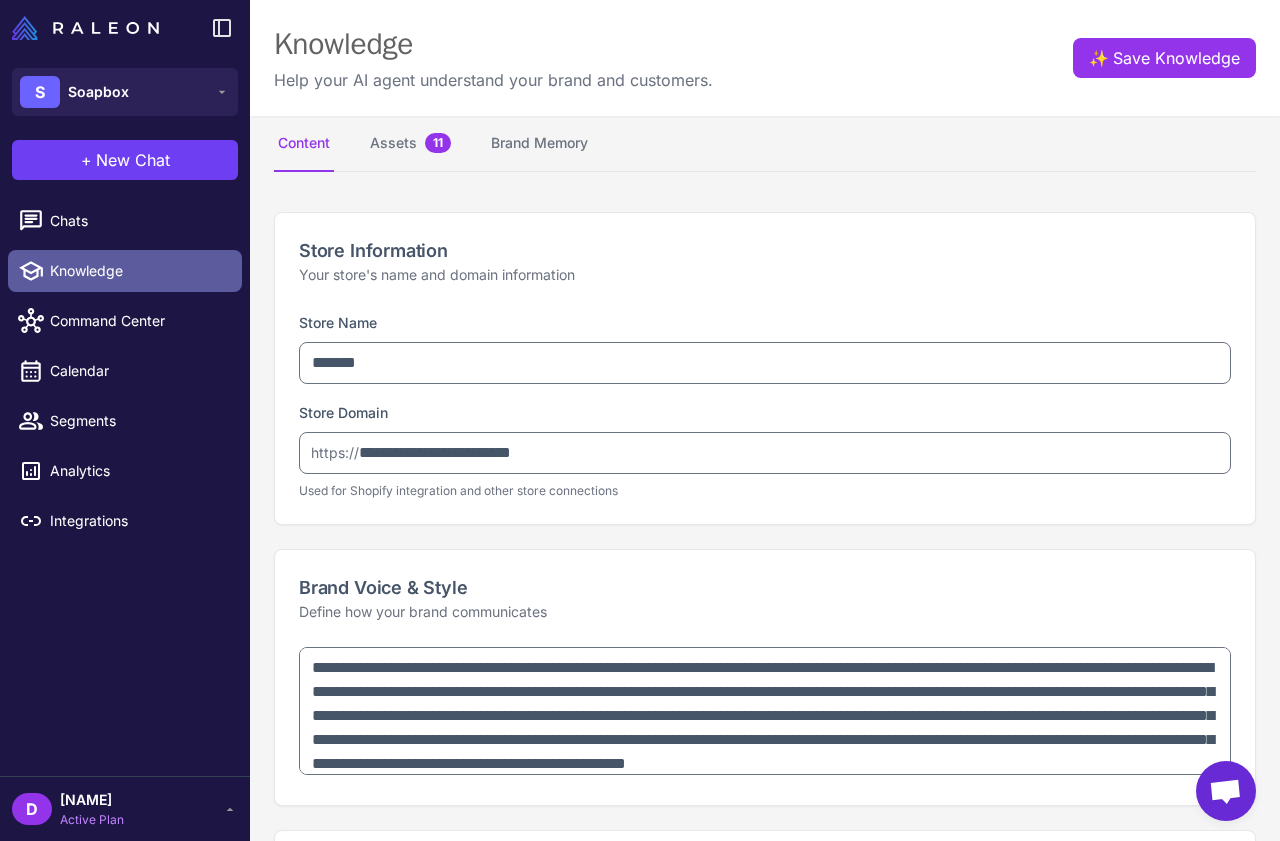 select on "***" 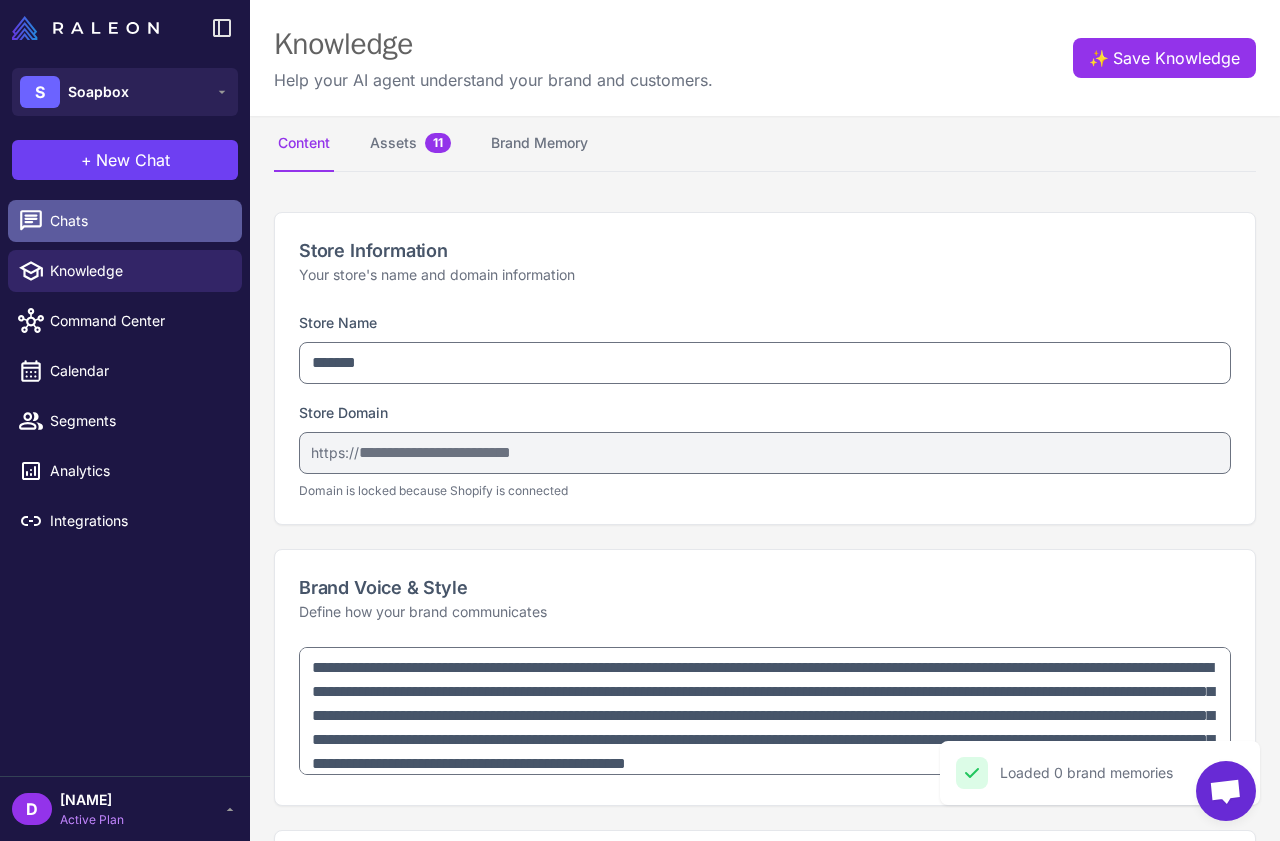 click on "Chats" at bounding box center (125, 221) 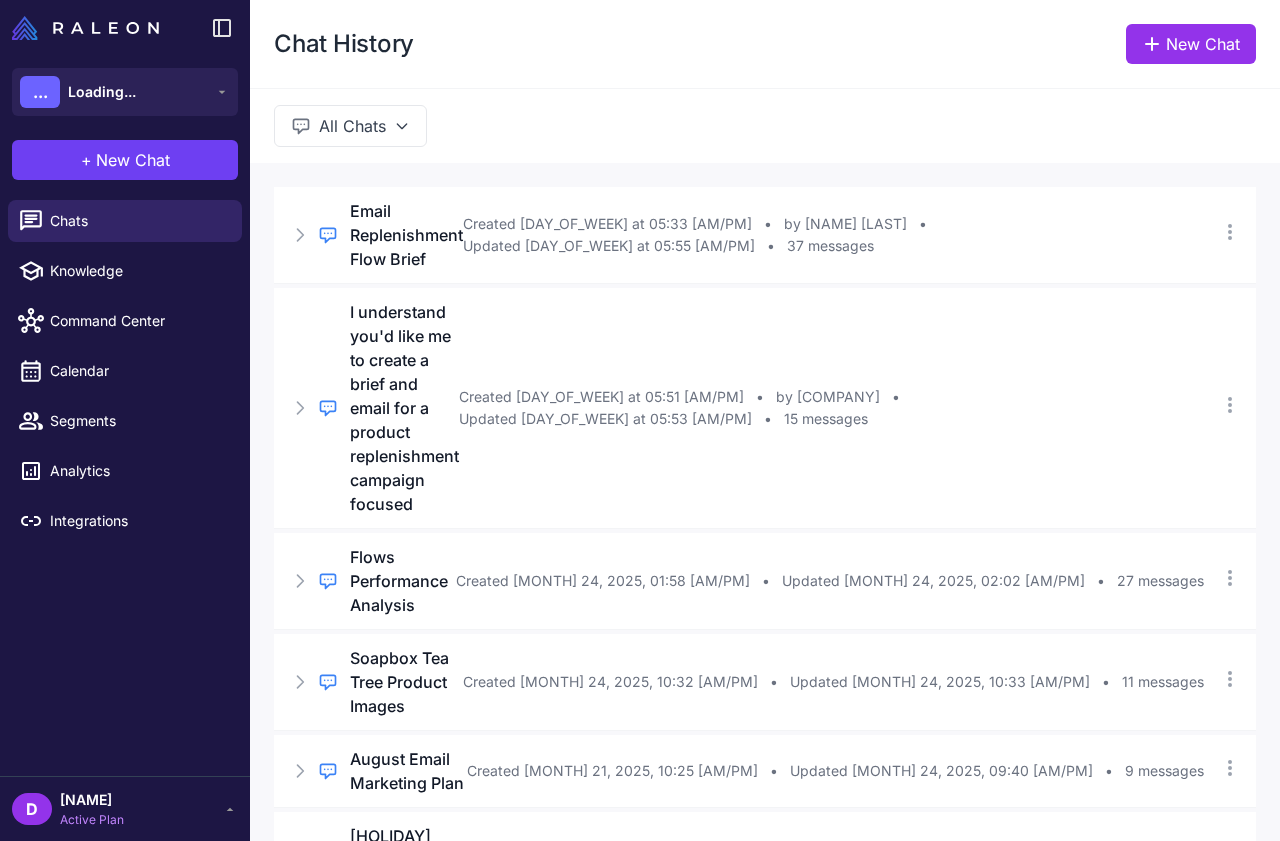 scroll, scrollTop: 0, scrollLeft: 0, axis: both 